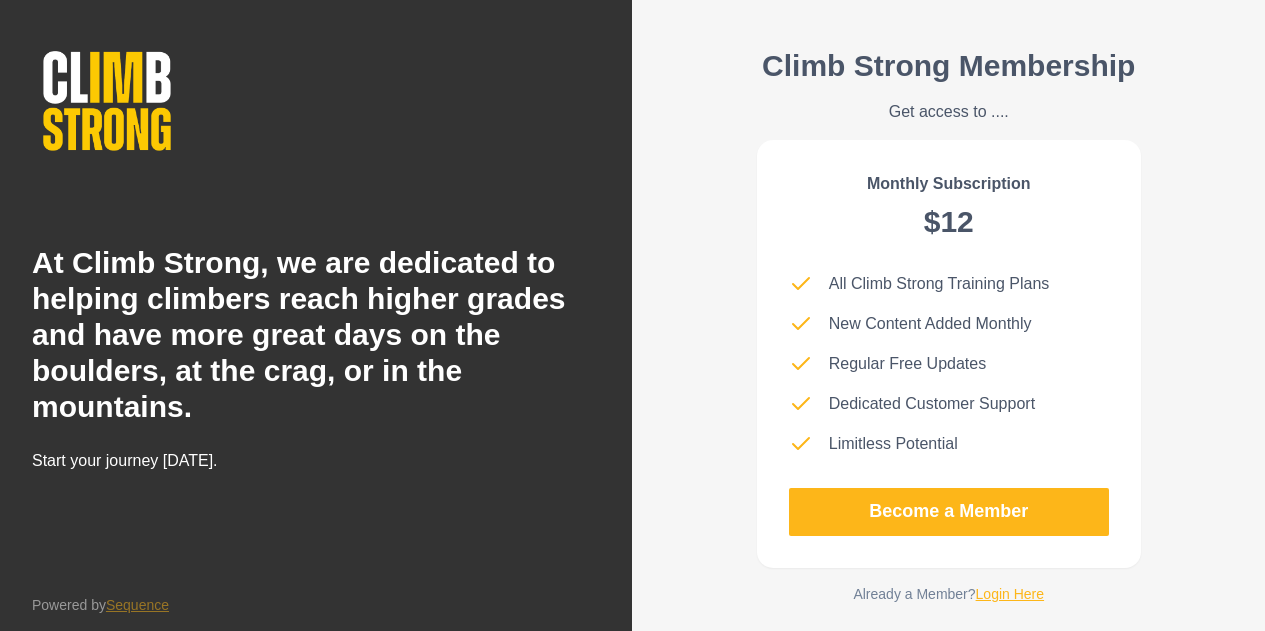 scroll, scrollTop: 0, scrollLeft: 0, axis: both 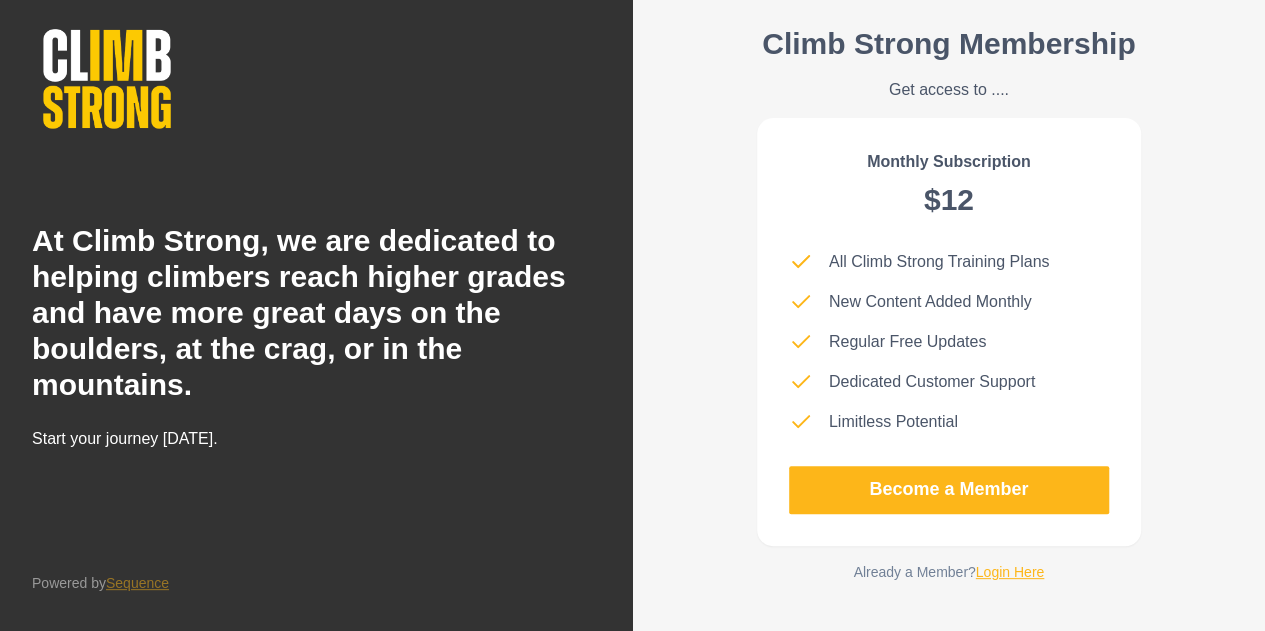 click on "Login Here" at bounding box center [1010, 572] 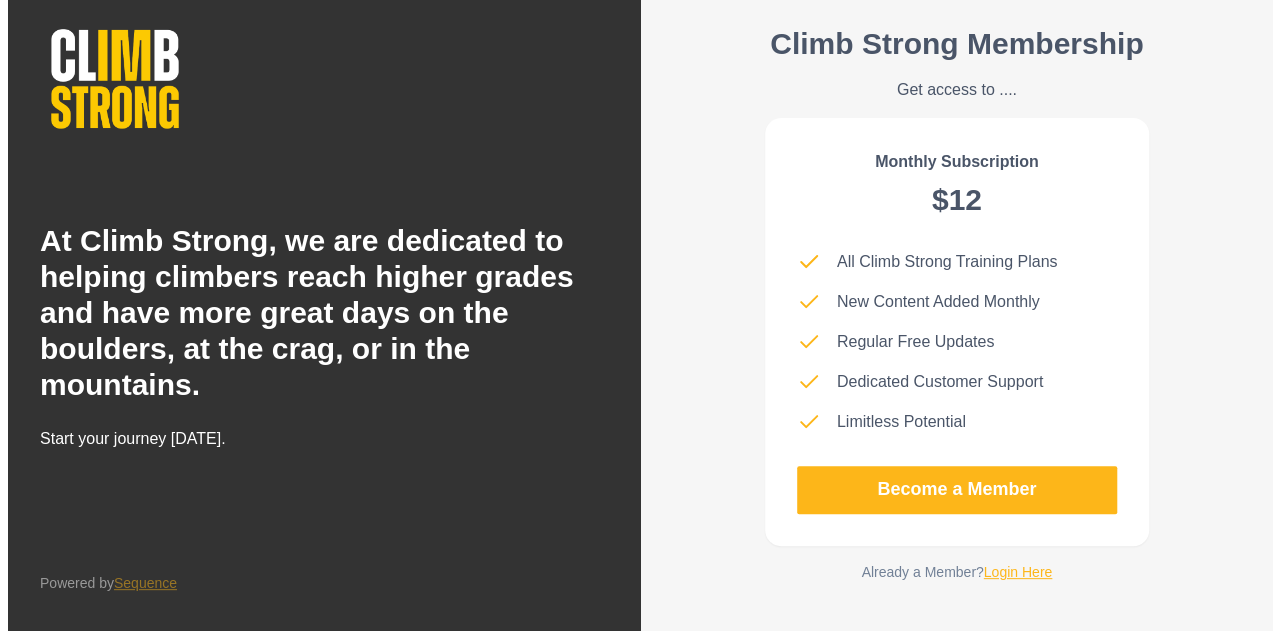 scroll, scrollTop: 0, scrollLeft: 0, axis: both 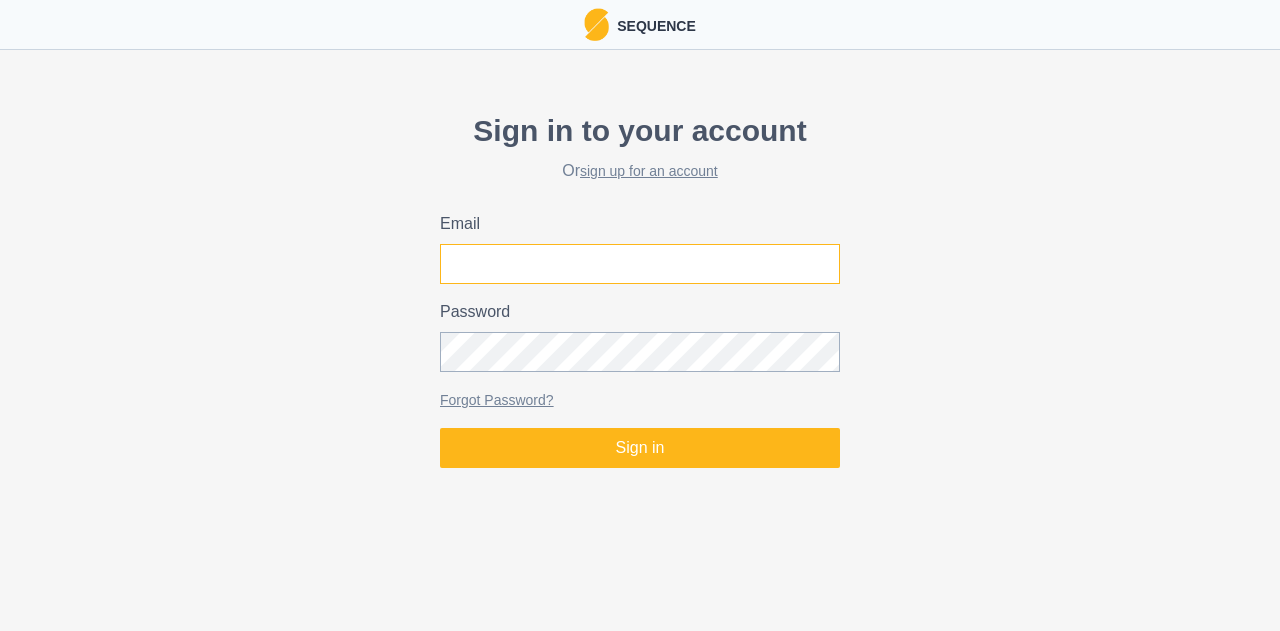click on "Email" at bounding box center (640, 264) 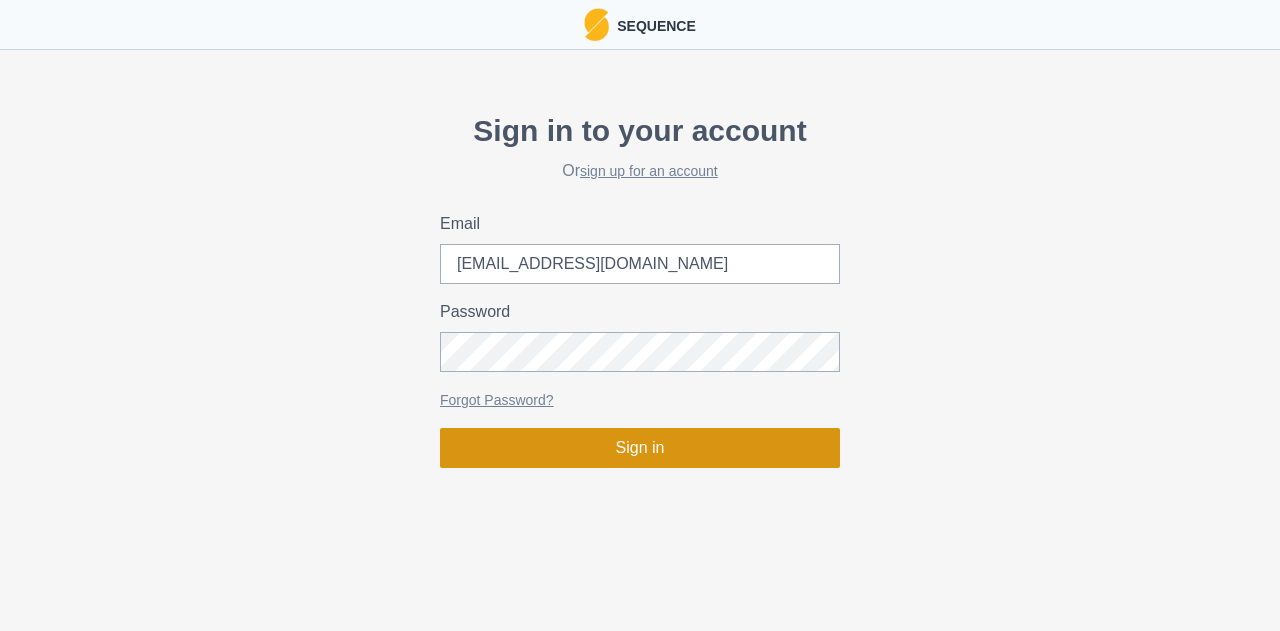 click on "Sign in" at bounding box center (640, 448) 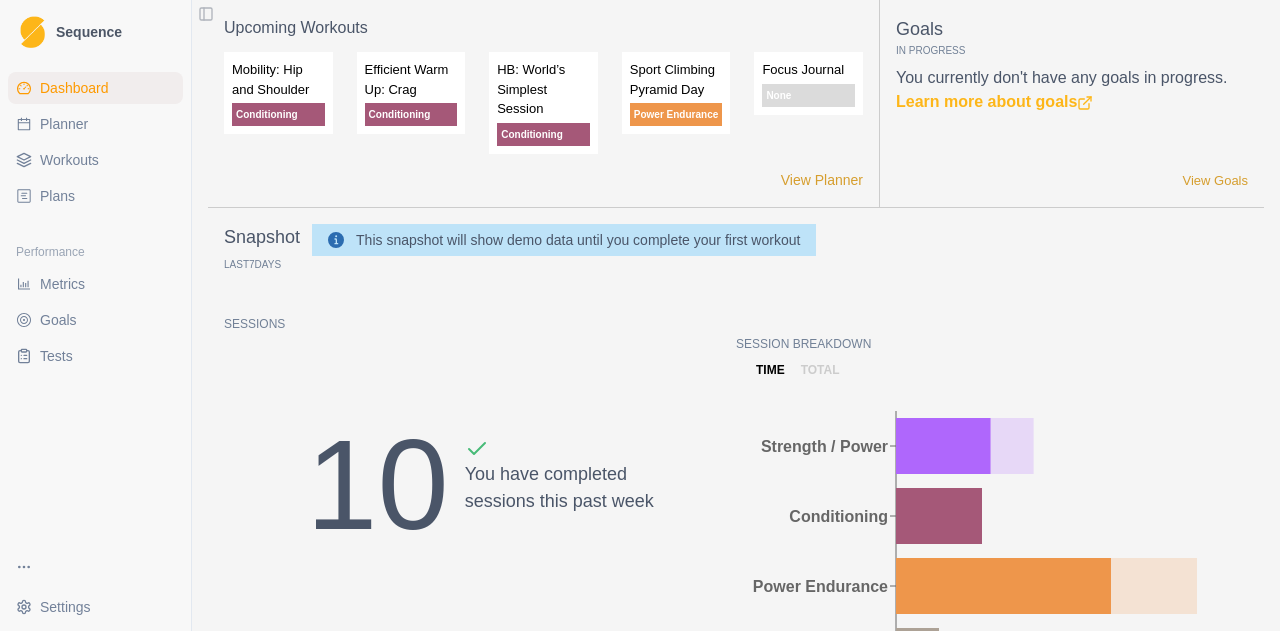 click on "Plans" at bounding box center (95, 196) 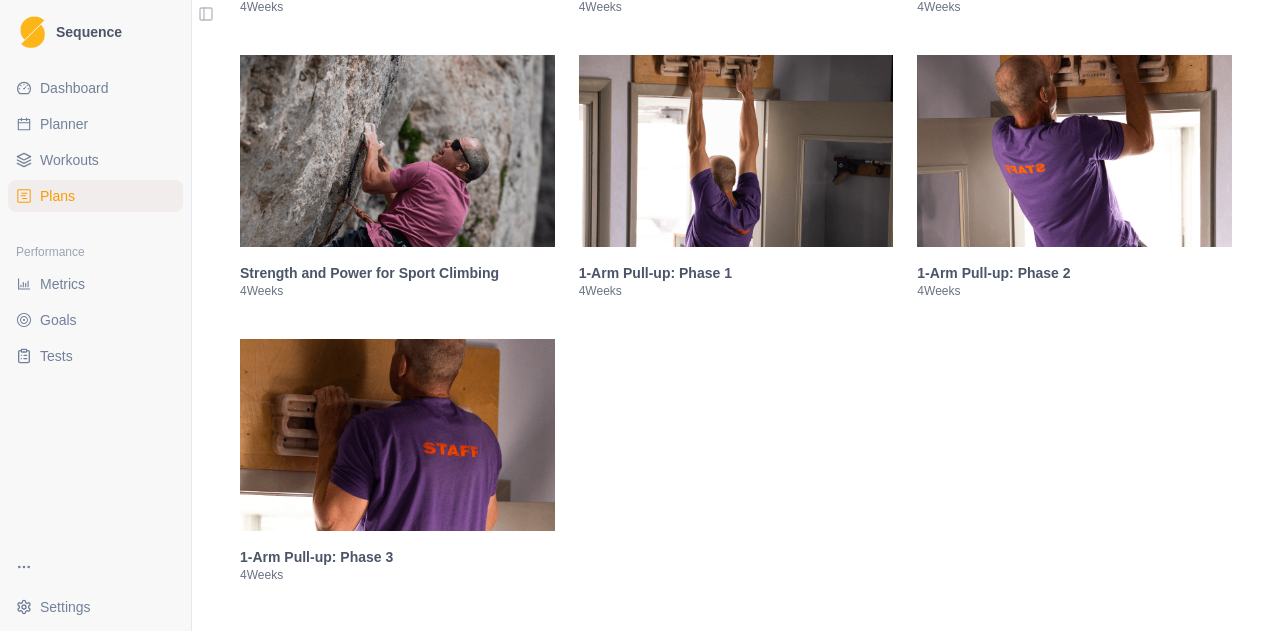 scroll, scrollTop: 2938, scrollLeft: 0, axis: vertical 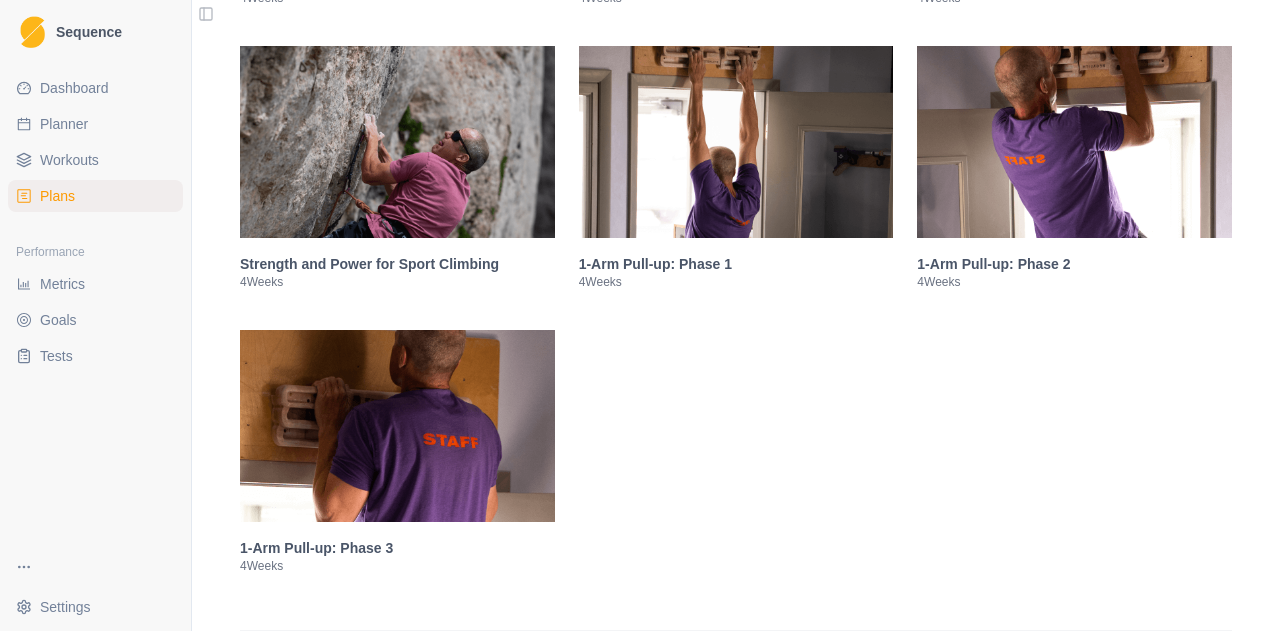 click at bounding box center [397, 142] 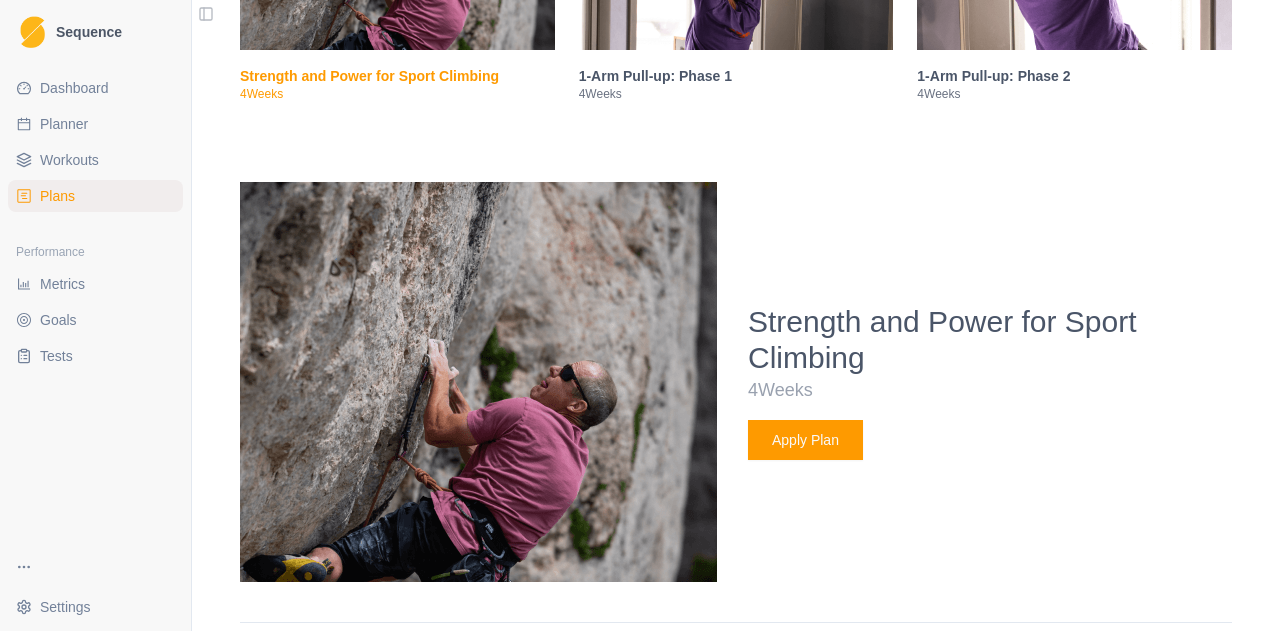 scroll, scrollTop: 3268, scrollLeft: 0, axis: vertical 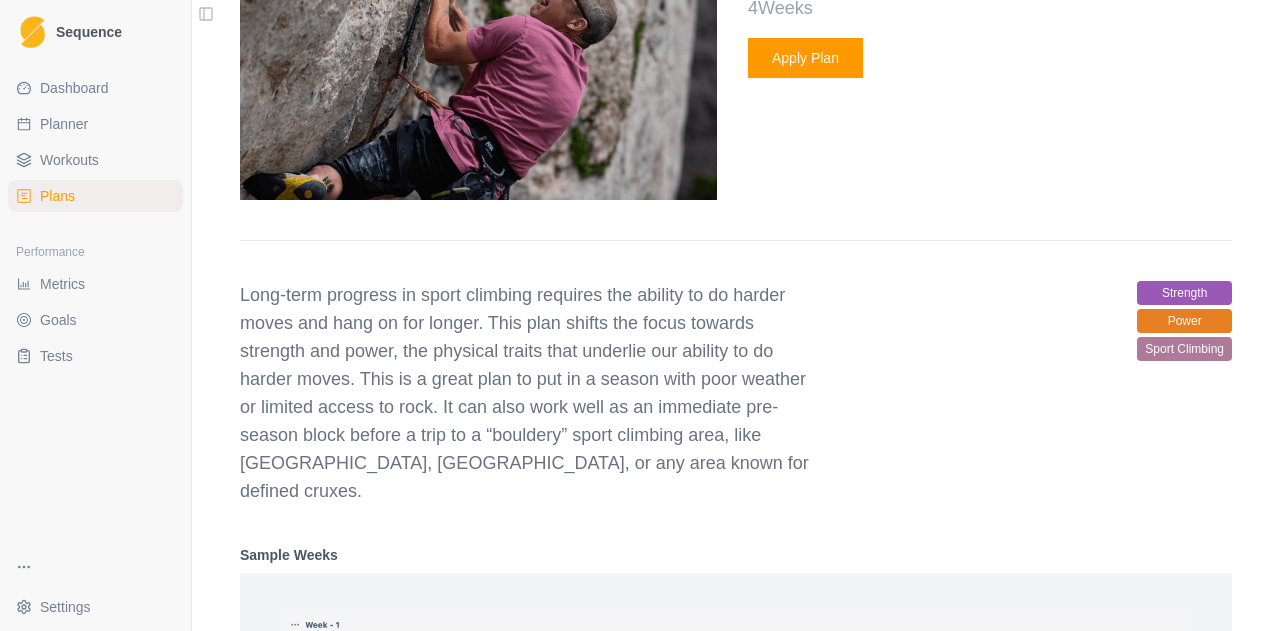 click on "Apply Plan" at bounding box center (805, 58) 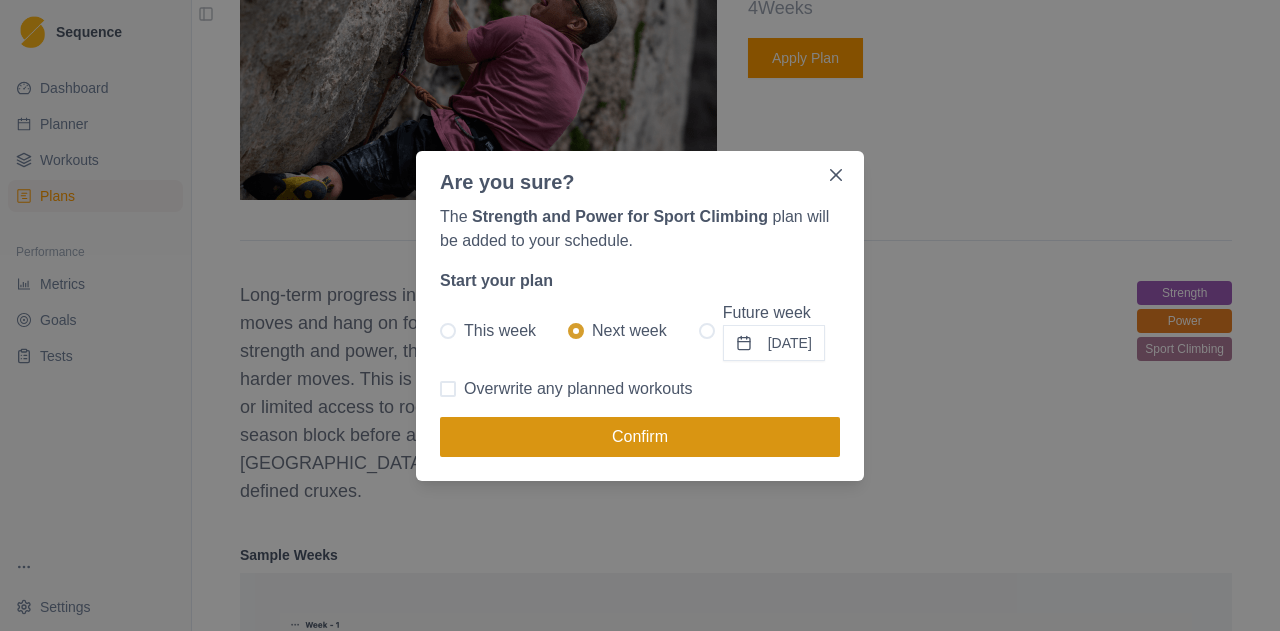 click on "Confirm" at bounding box center [640, 437] 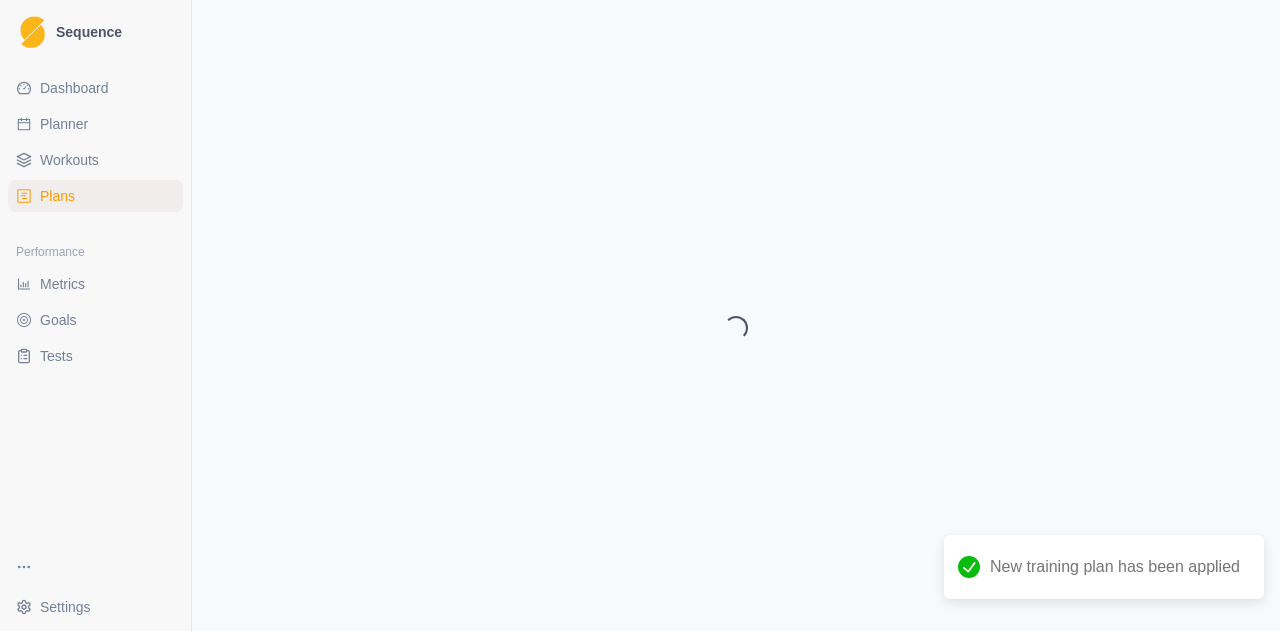 scroll, scrollTop: 0, scrollLeft: 0, axis: both 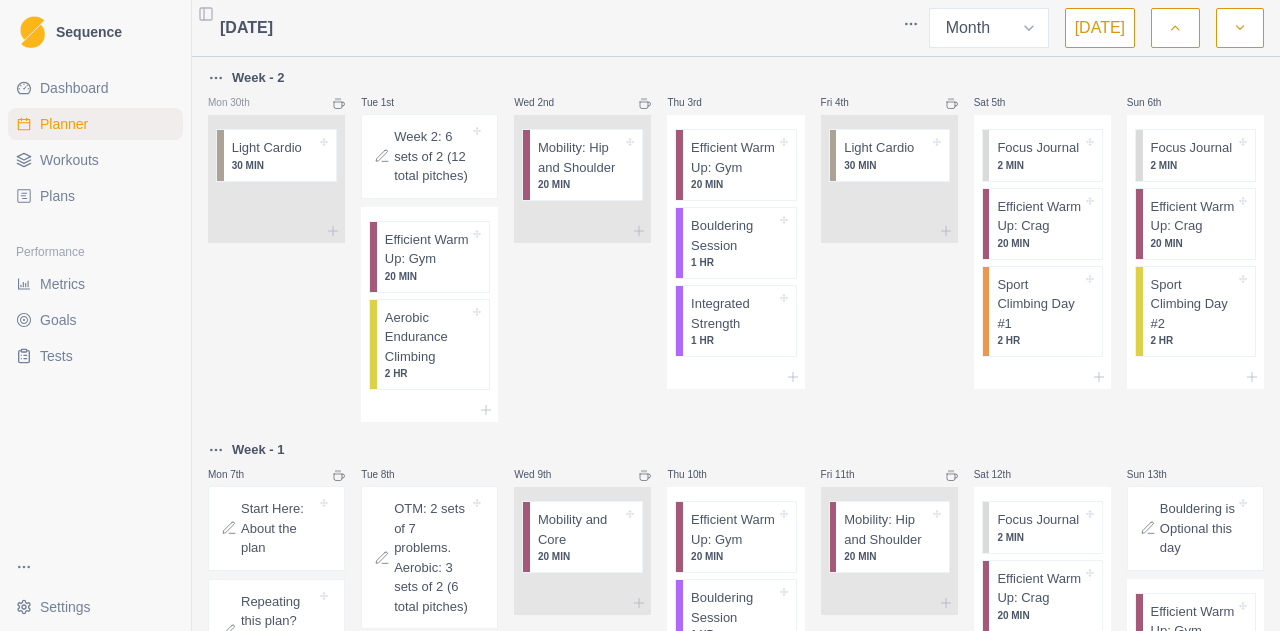 click 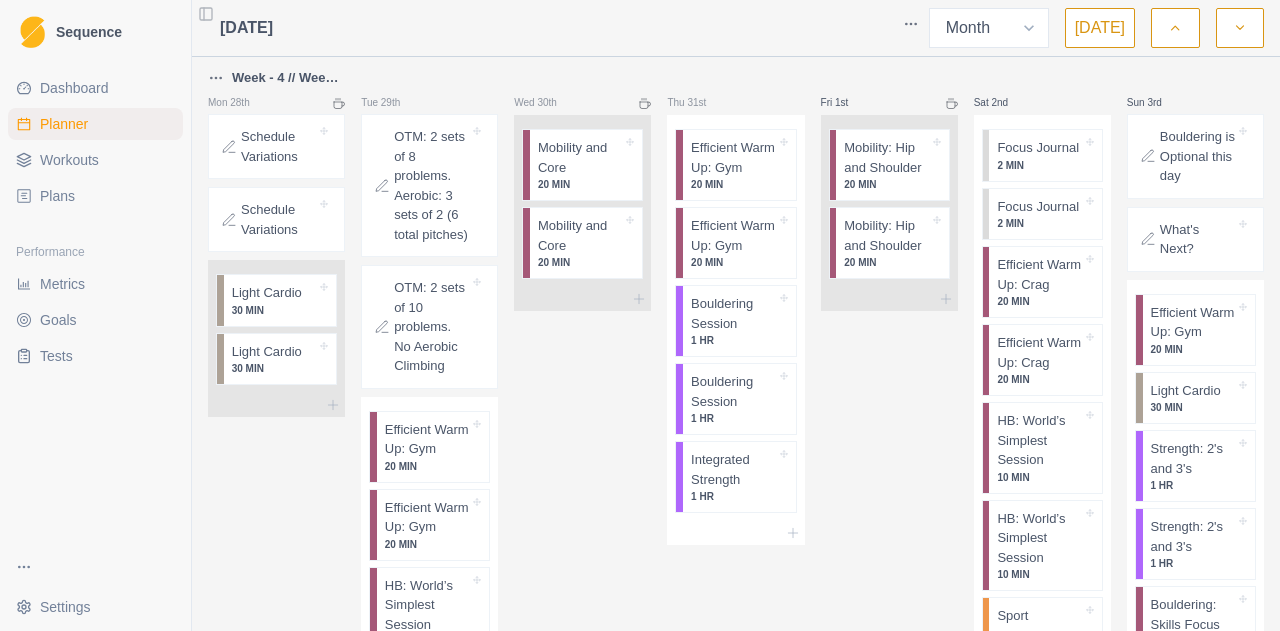 click on "Plans" at bounding box center (95, 196) 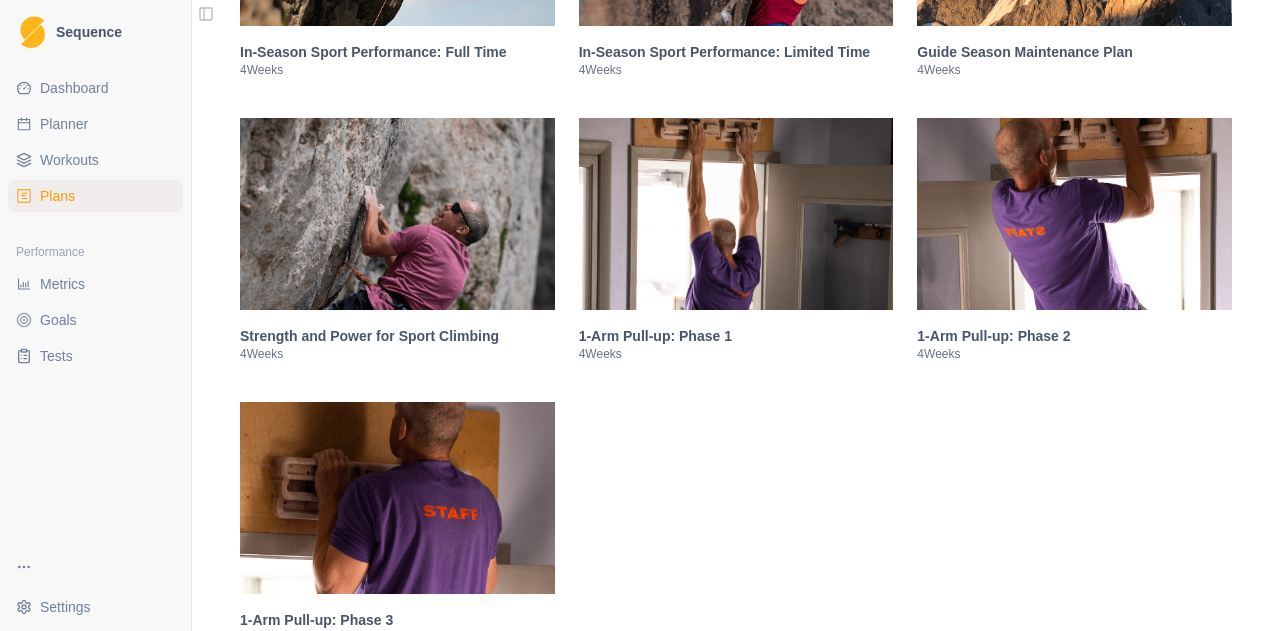scroll, scrollTop: 2812, scrollLeft: 0, axis: vertical 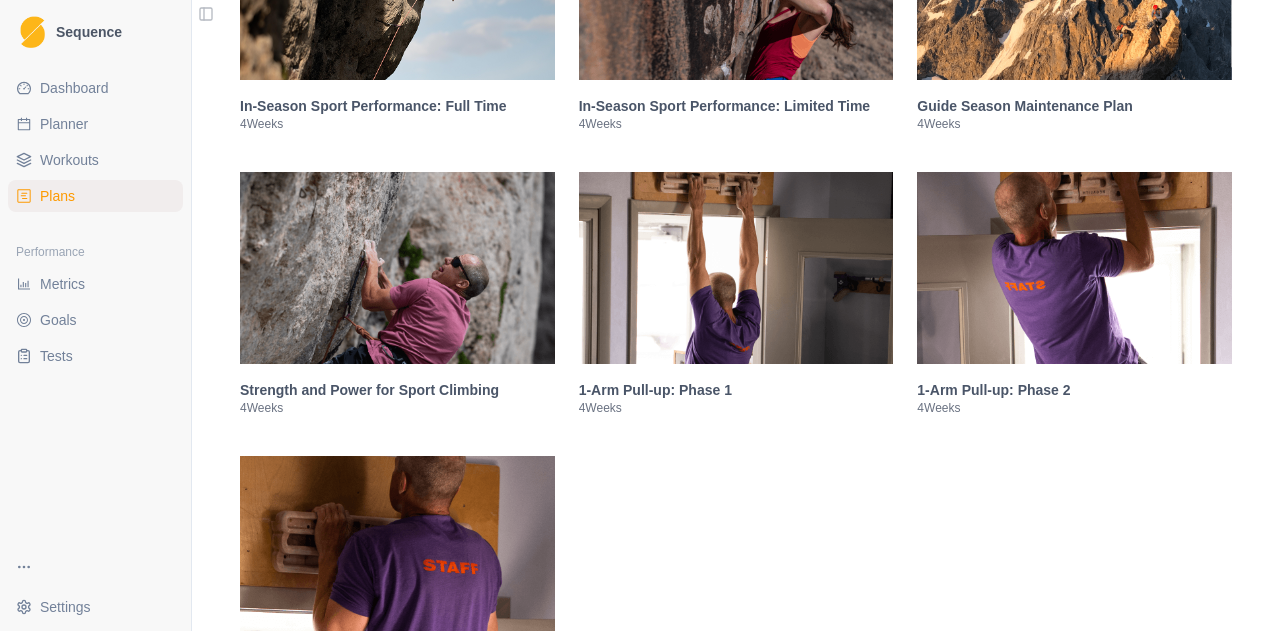 click at bounding box center (397, 268) 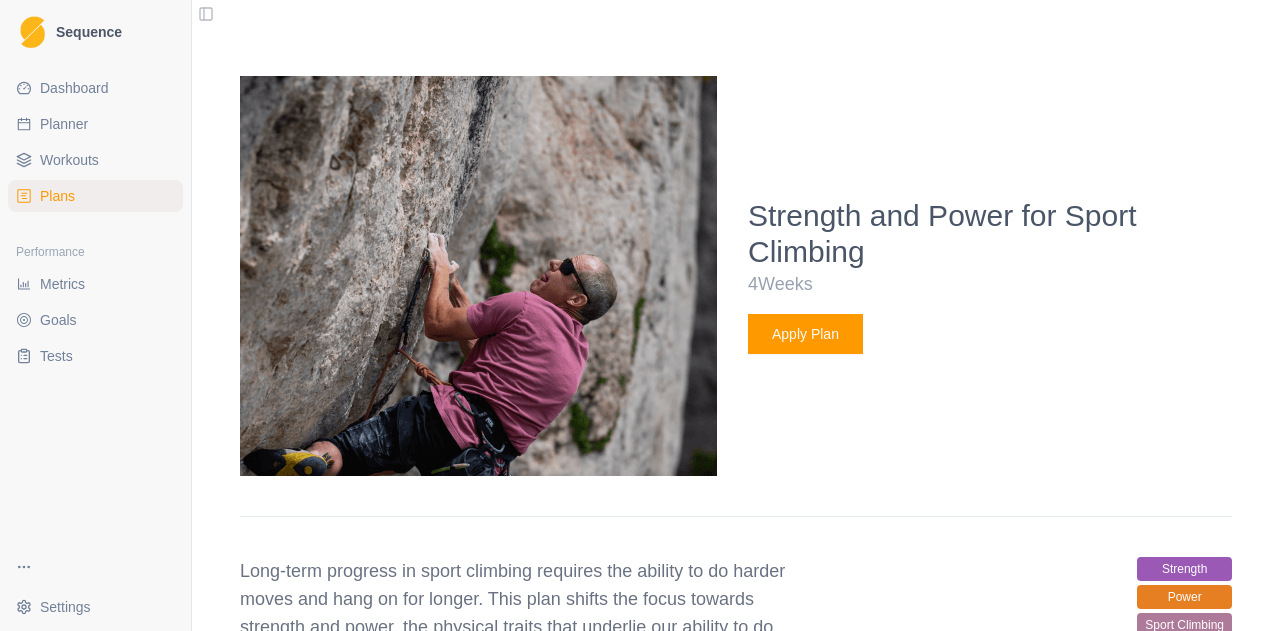 scroll, scrollTop: 3268, scrollLeft: 0, axis: vertical 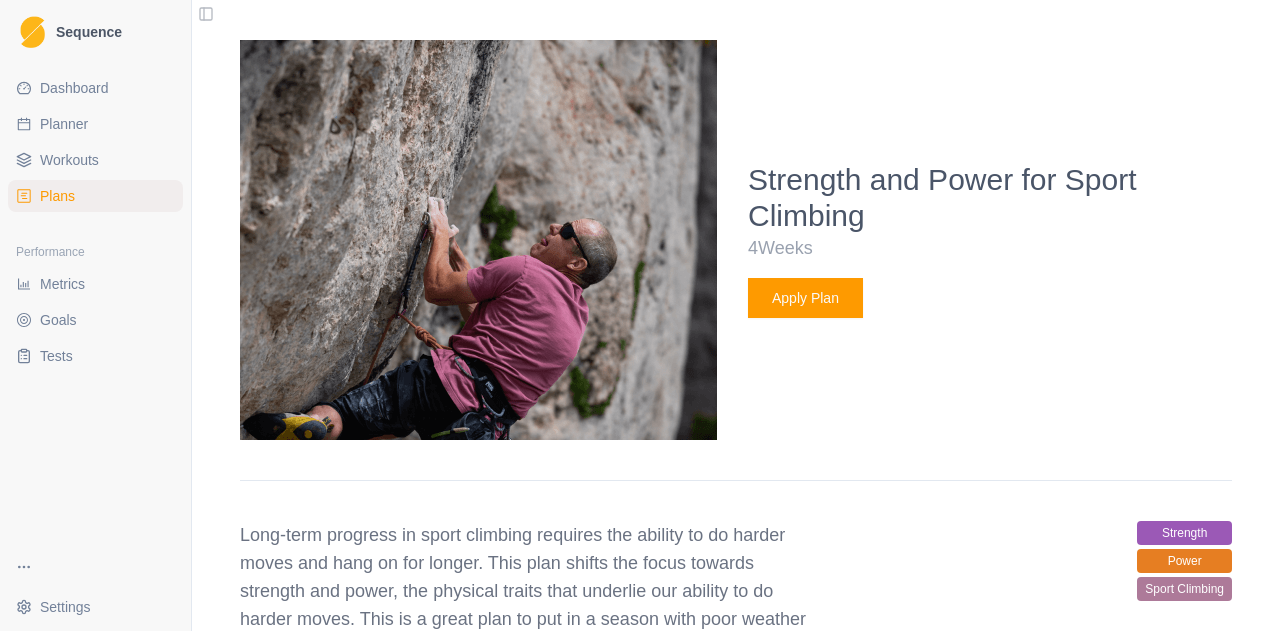 click on "Apply Plan" at bounding box center (805, 298) 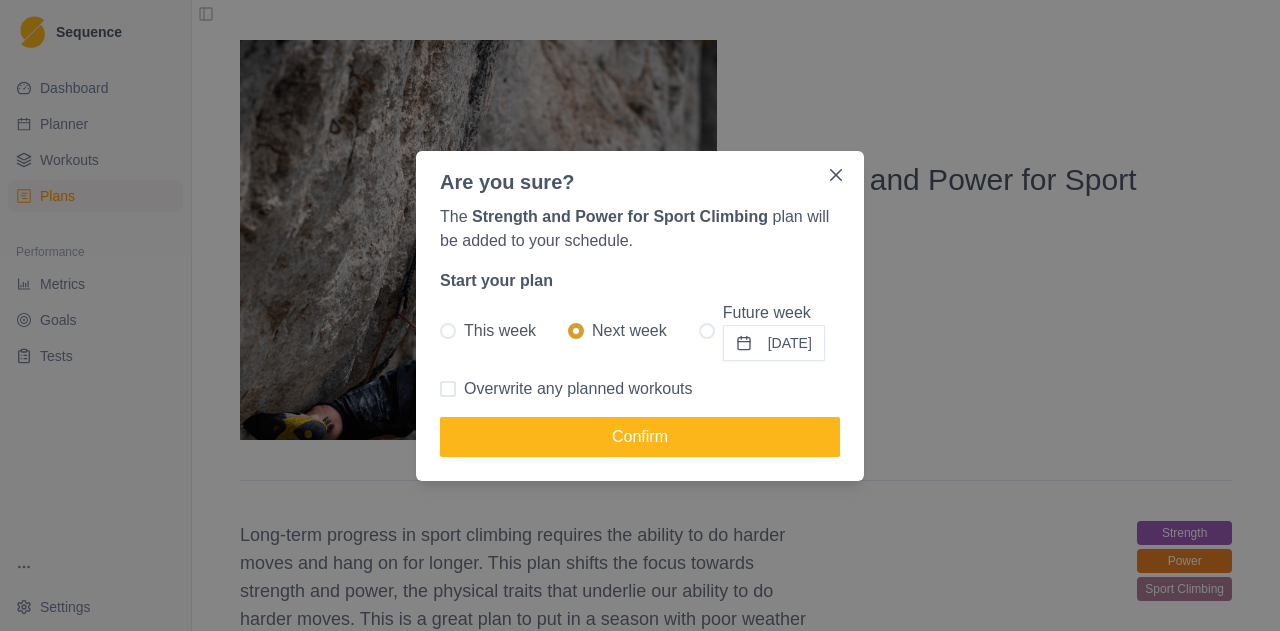 click on "Overwrite any planned workouts" at bounding box center [578, 389] 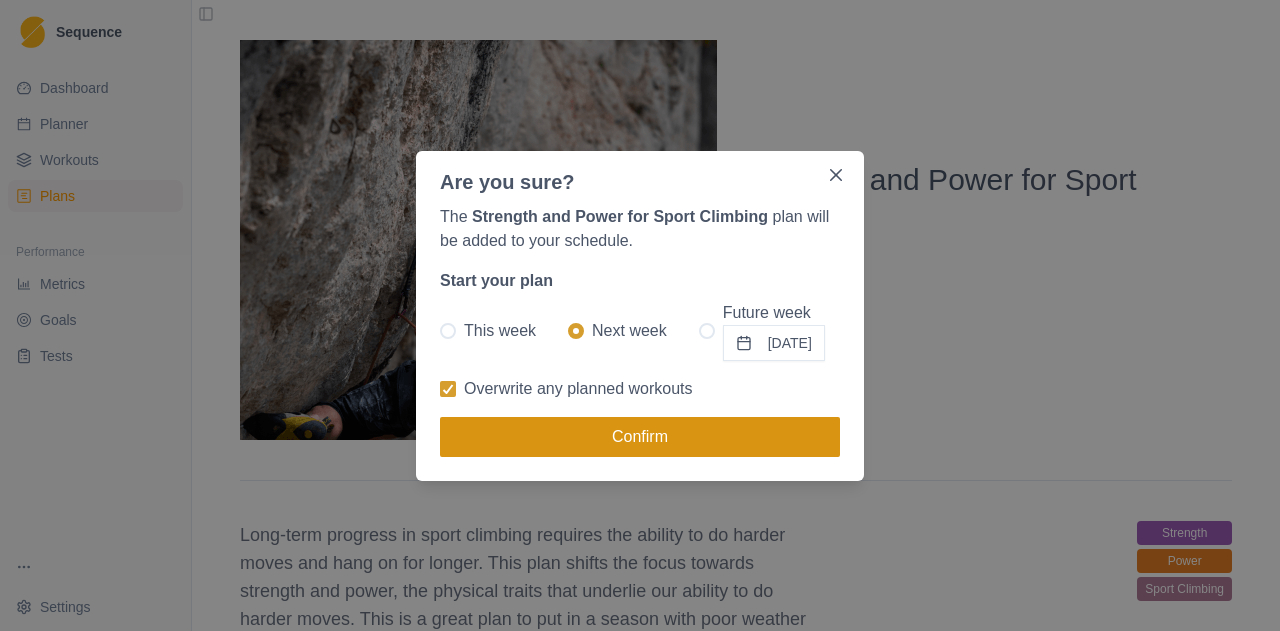 click on "Confirm" at bounding box center [640, 437] 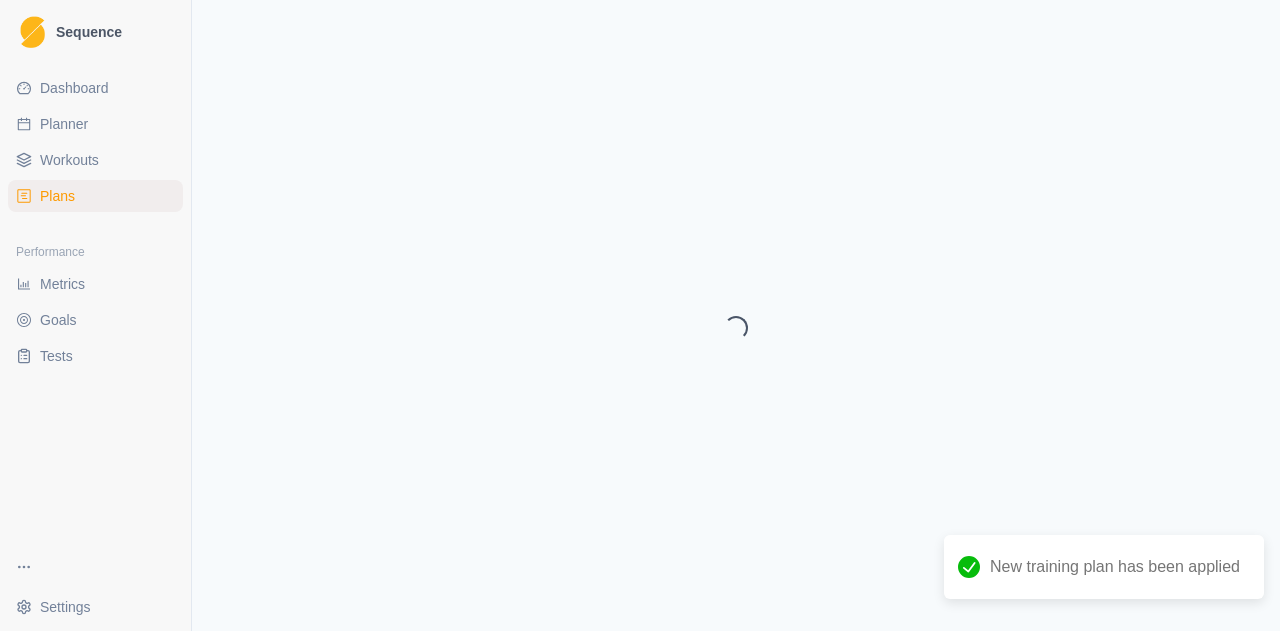 select on "month" 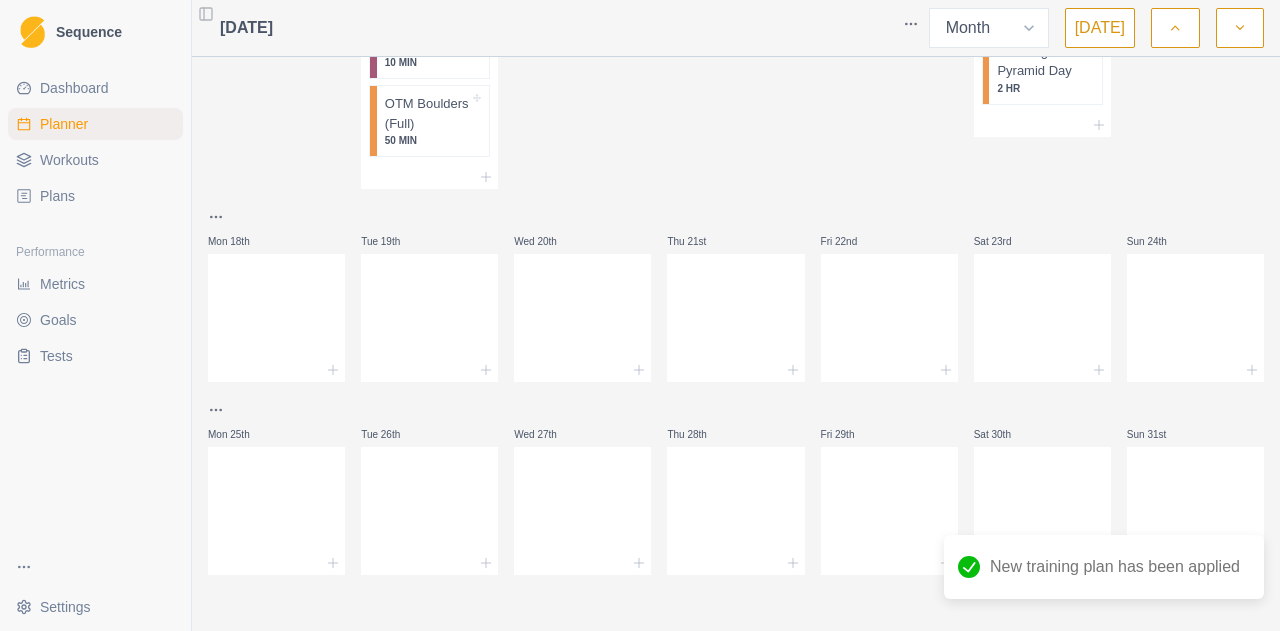 scroll, scrollTop: 0, scrollLeft: 0, axis: both 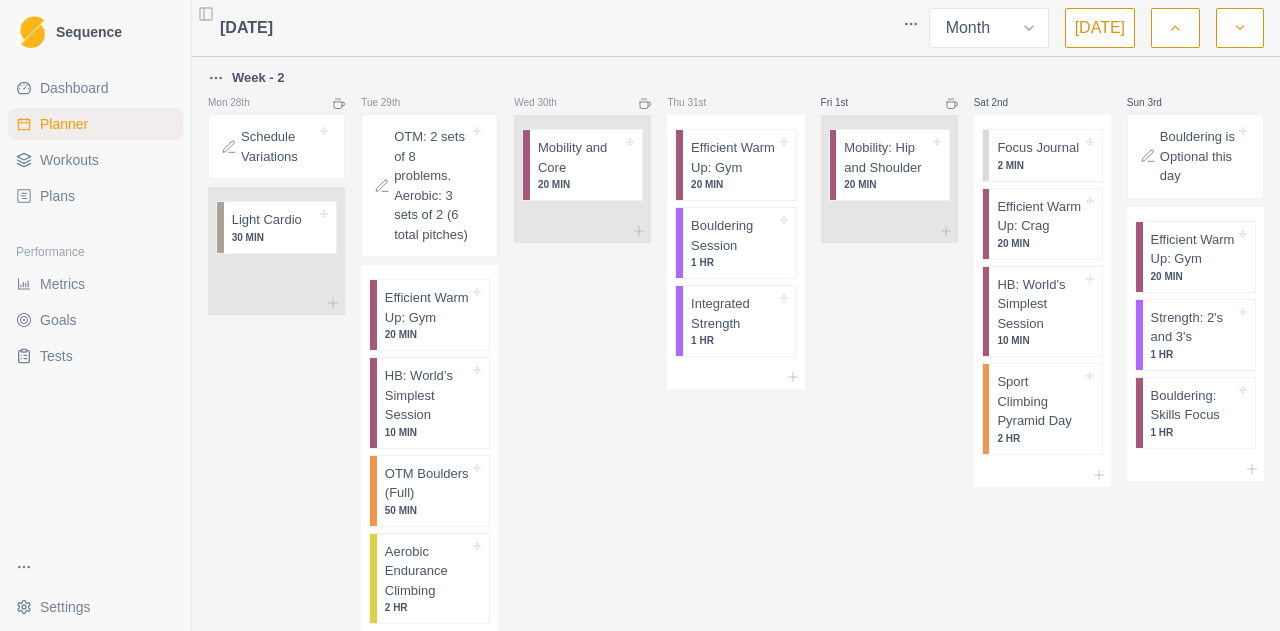 click at bounding box center (1195, 78) 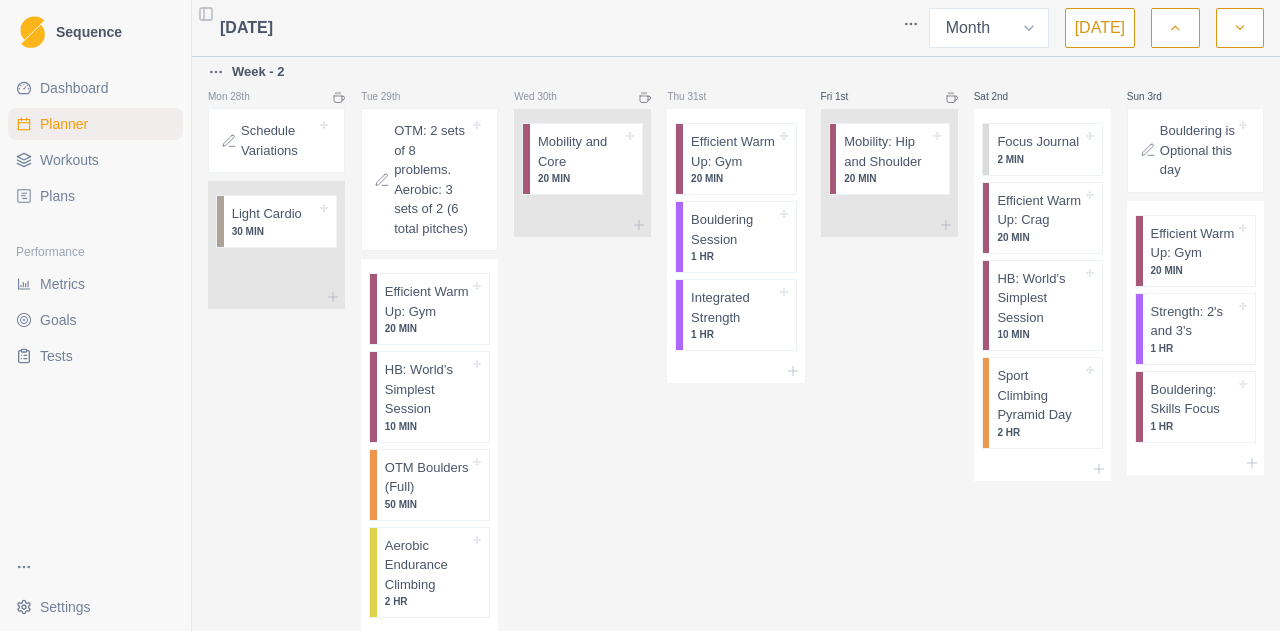 click at bounding box center [1175, 28] 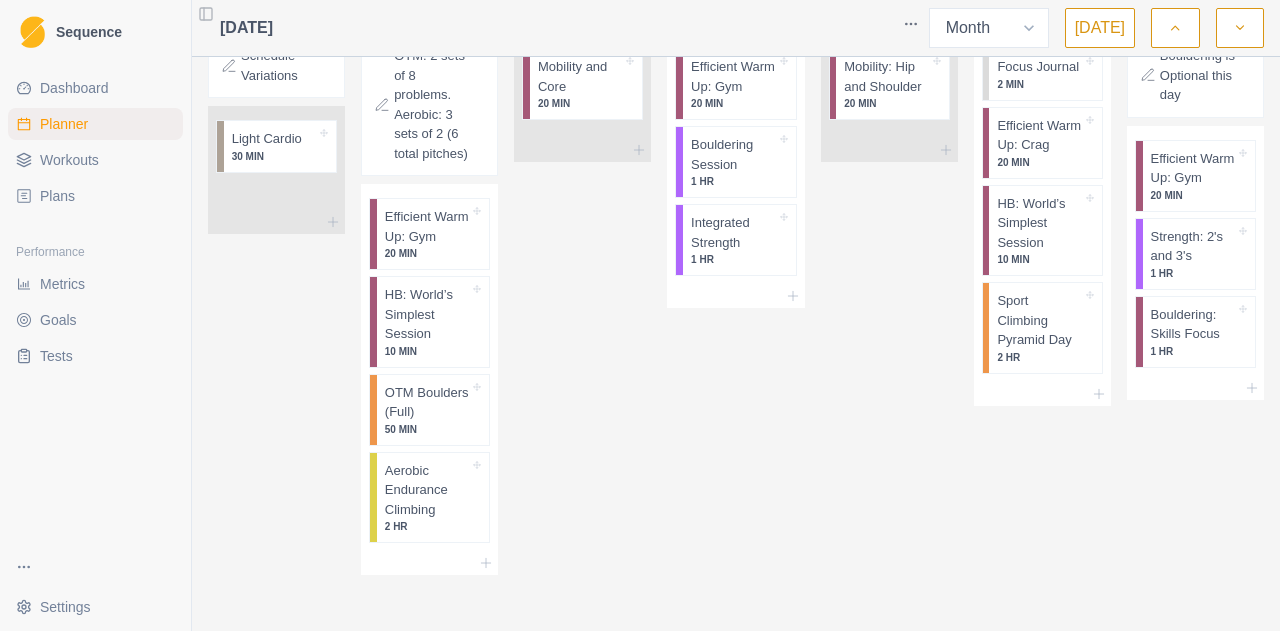 scroll, scrollTop: 2340, scrollLeft: 0, axis: vertical 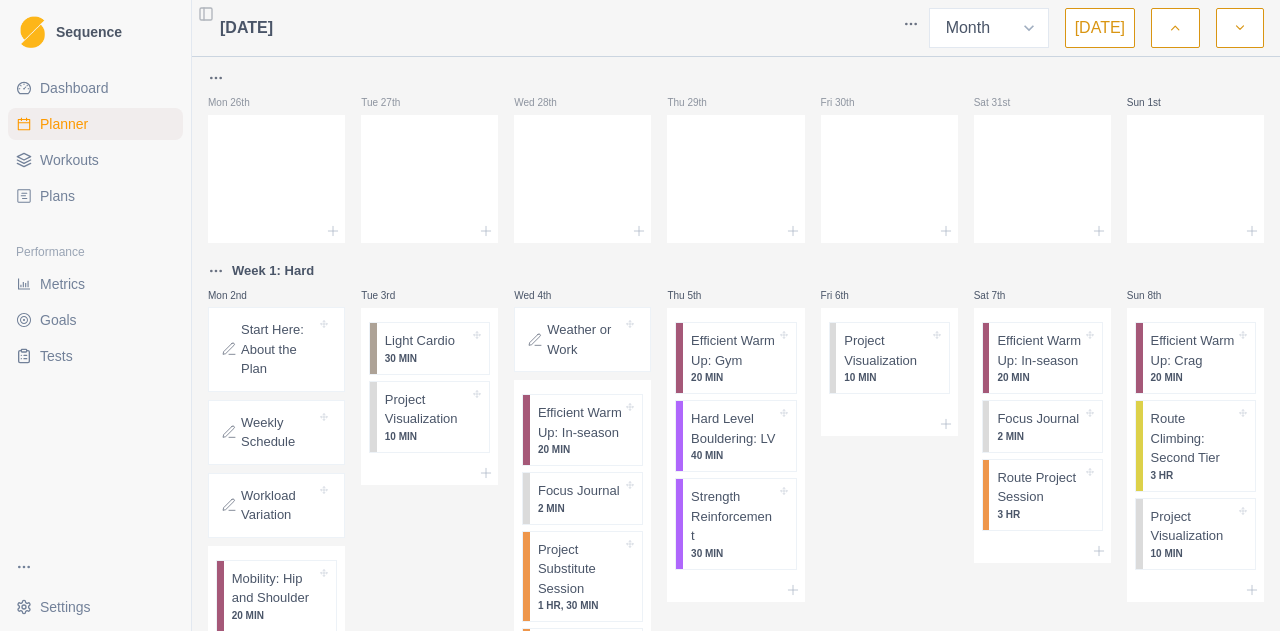 click 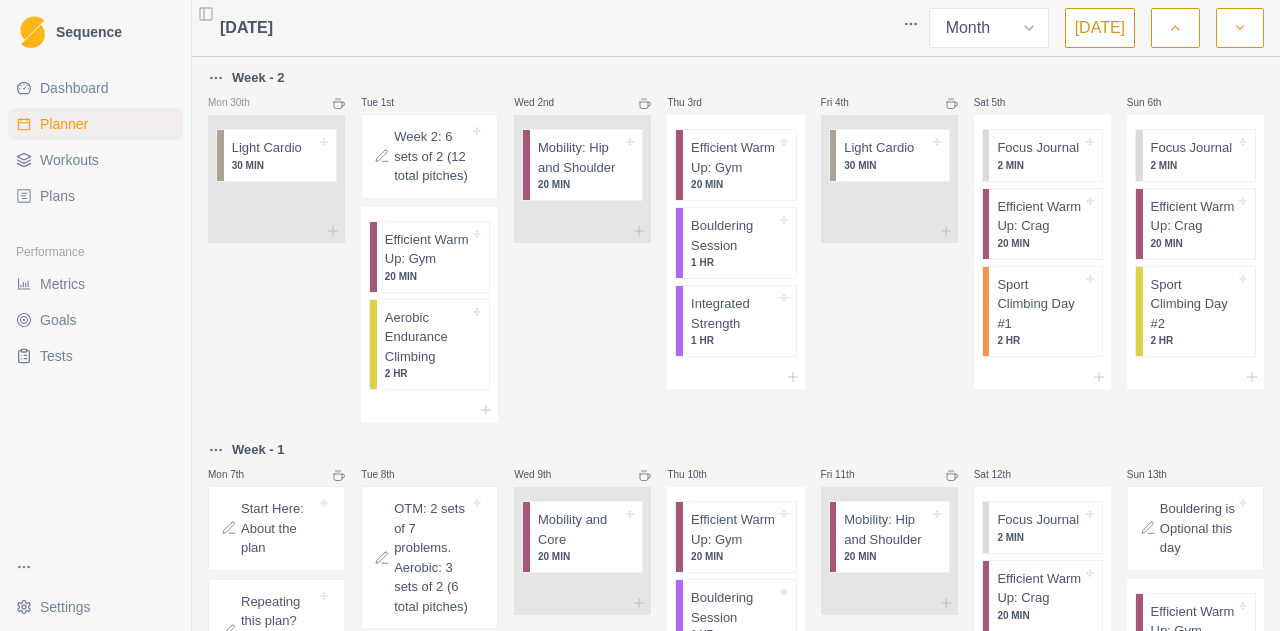 click 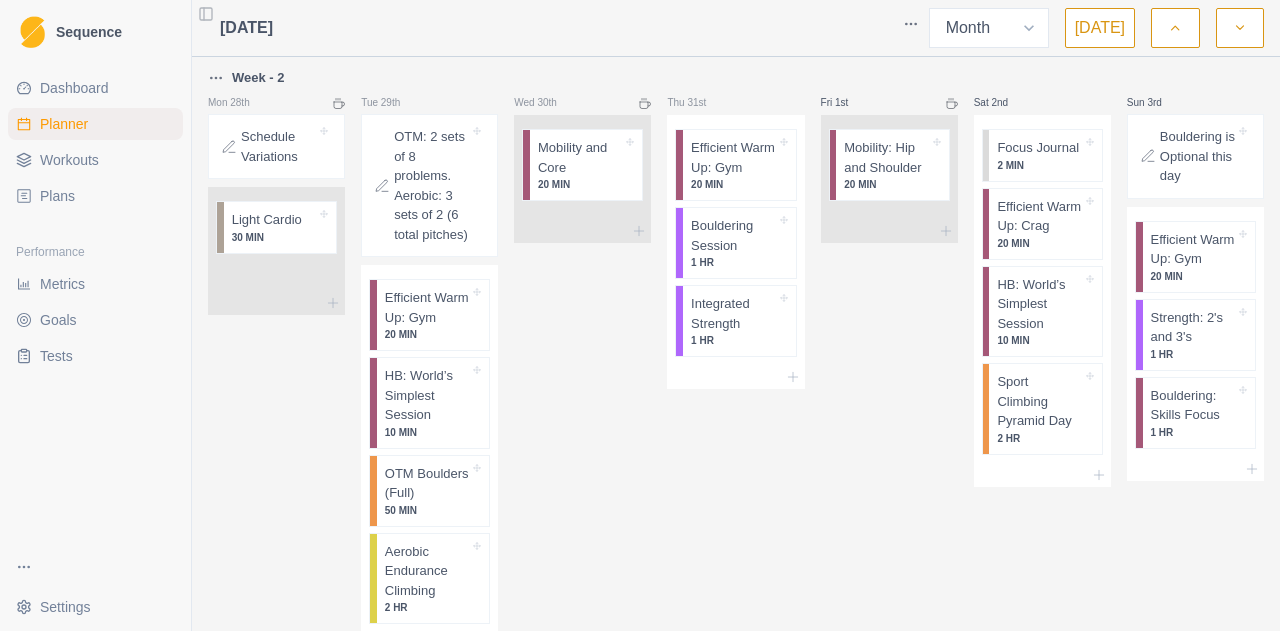 click 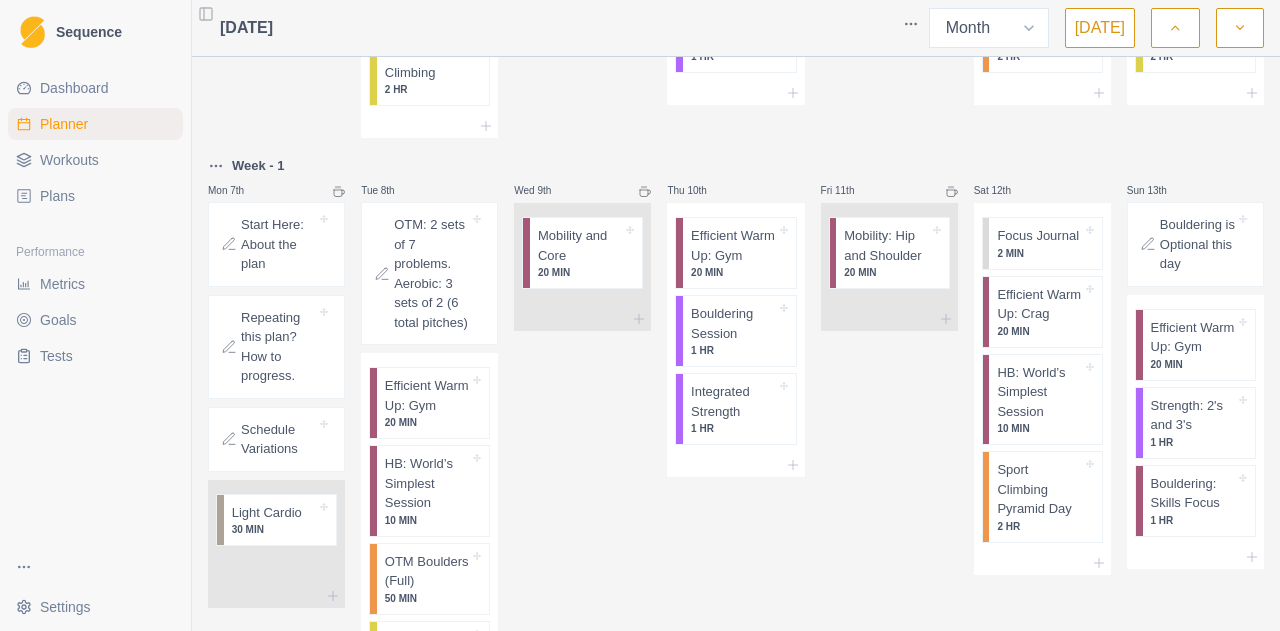 scroll, scrollTop: 322, scrollLeft: 0, axis: vertical 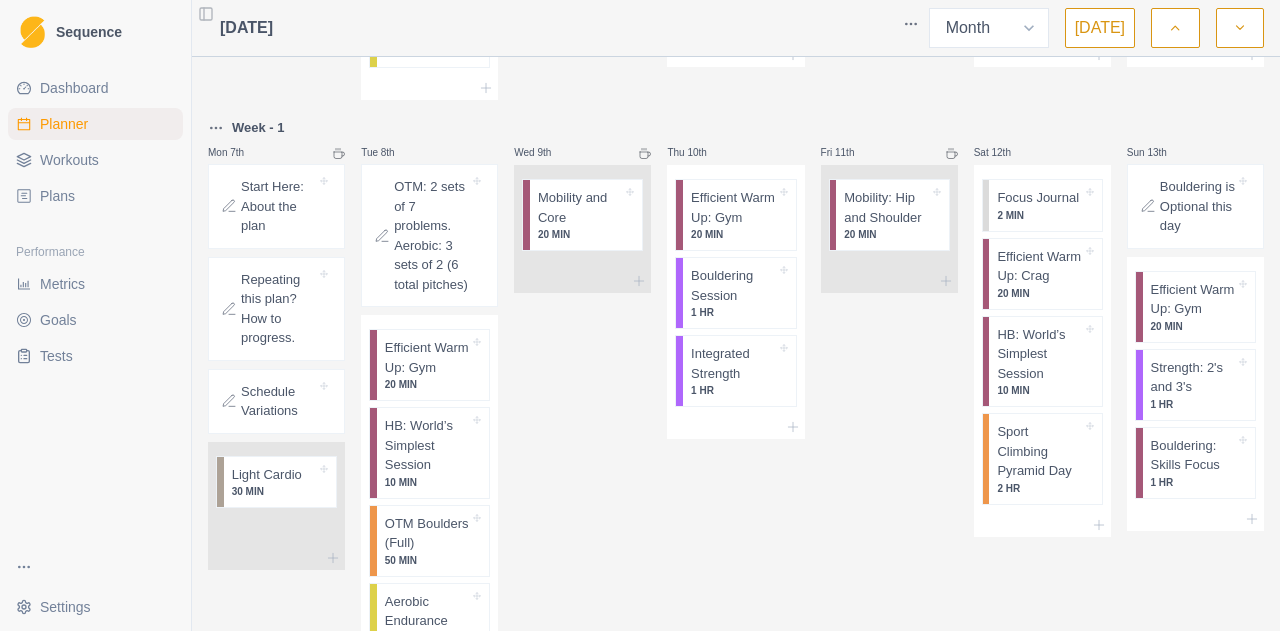 click on "Start Here: About the plan" at bounding box center (278, 206) 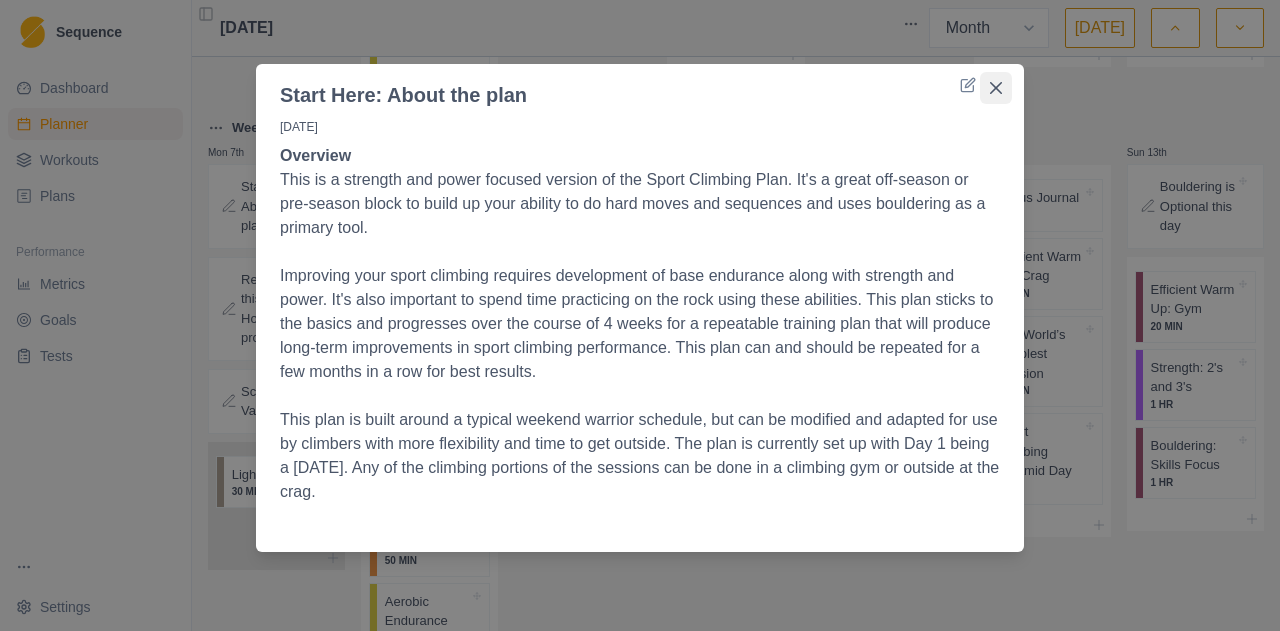 click at bounding box center [996, 88] 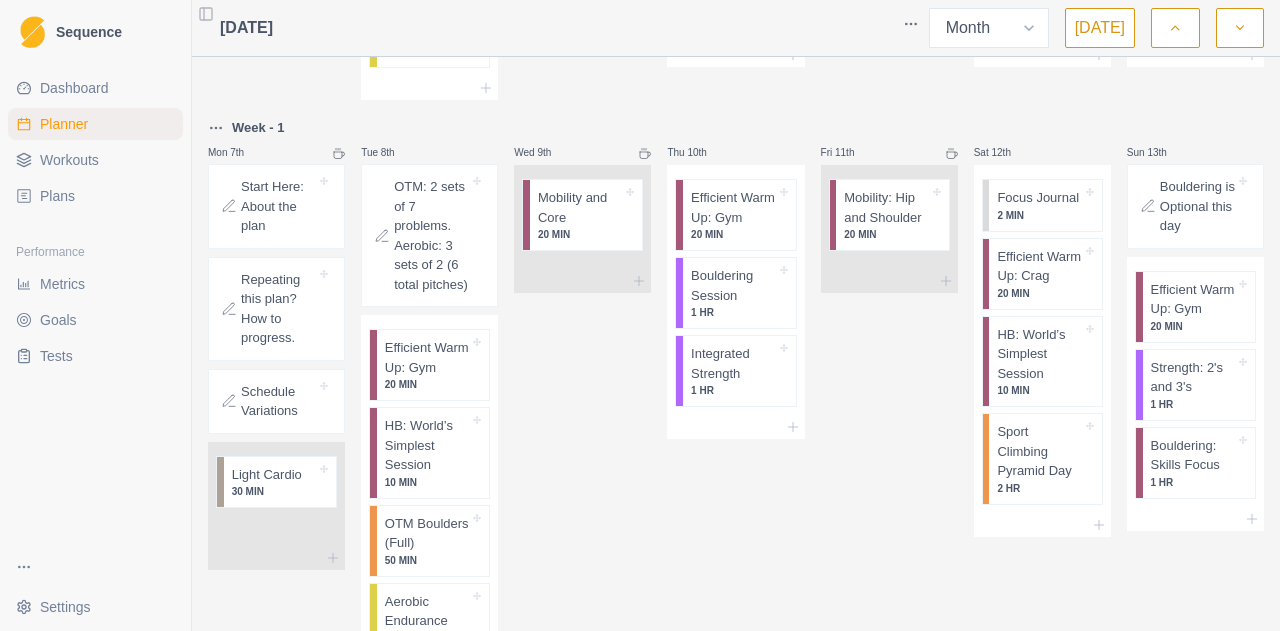 click on "Week - 2 Mon 30th Light Cardio 30 MIN" at bounding box center (276, -78) 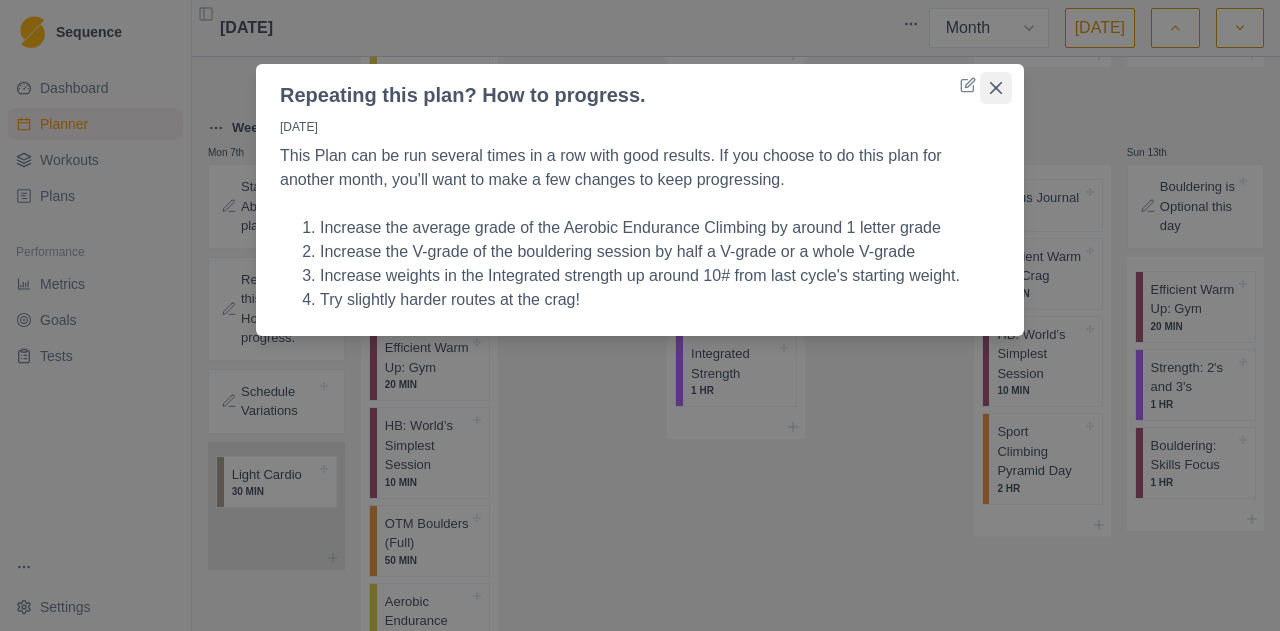 click 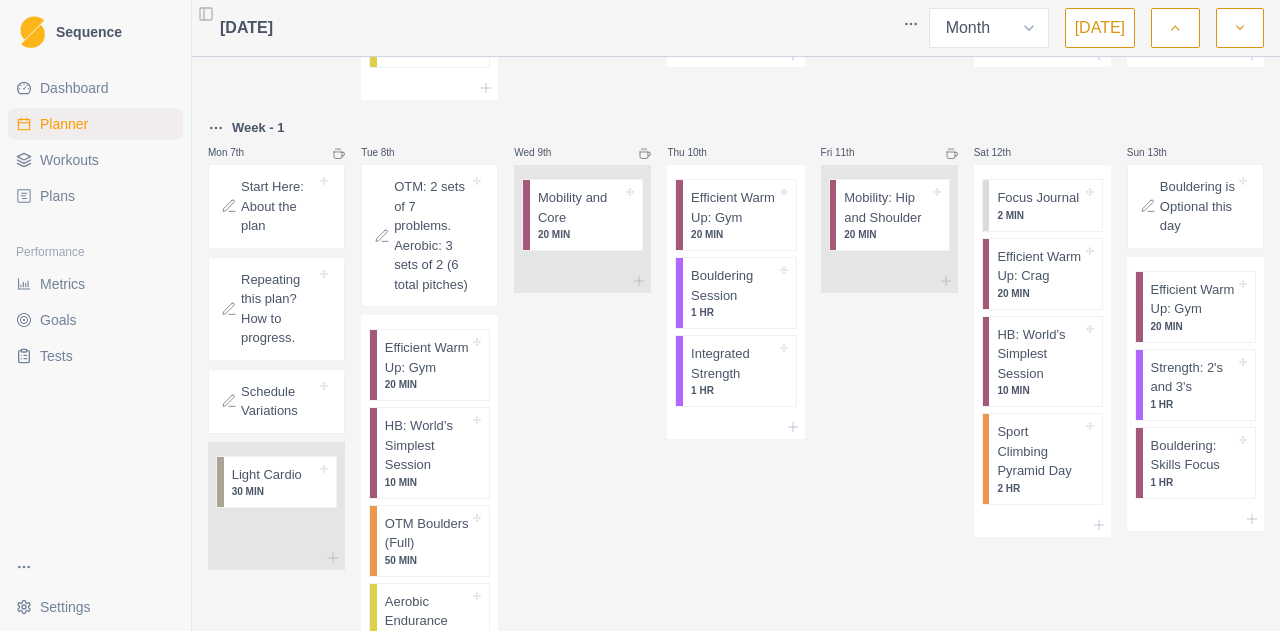 click on "Schedule Variations" at bounding box center (278, 401) 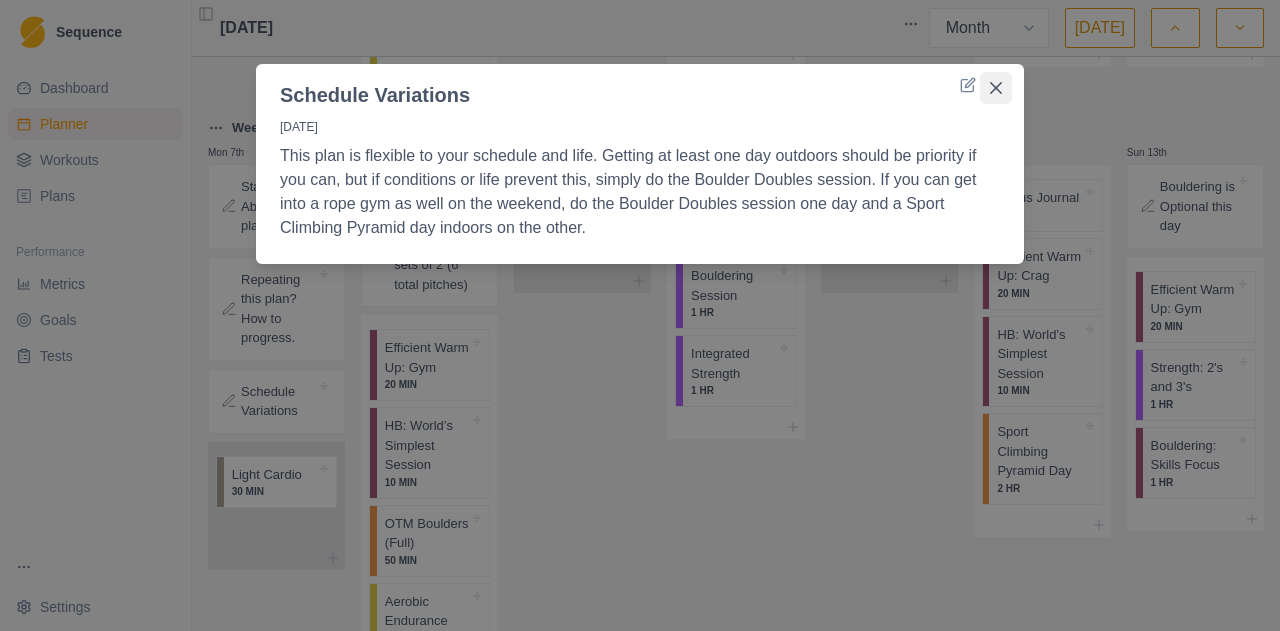 click at bounding box center [996, 88] 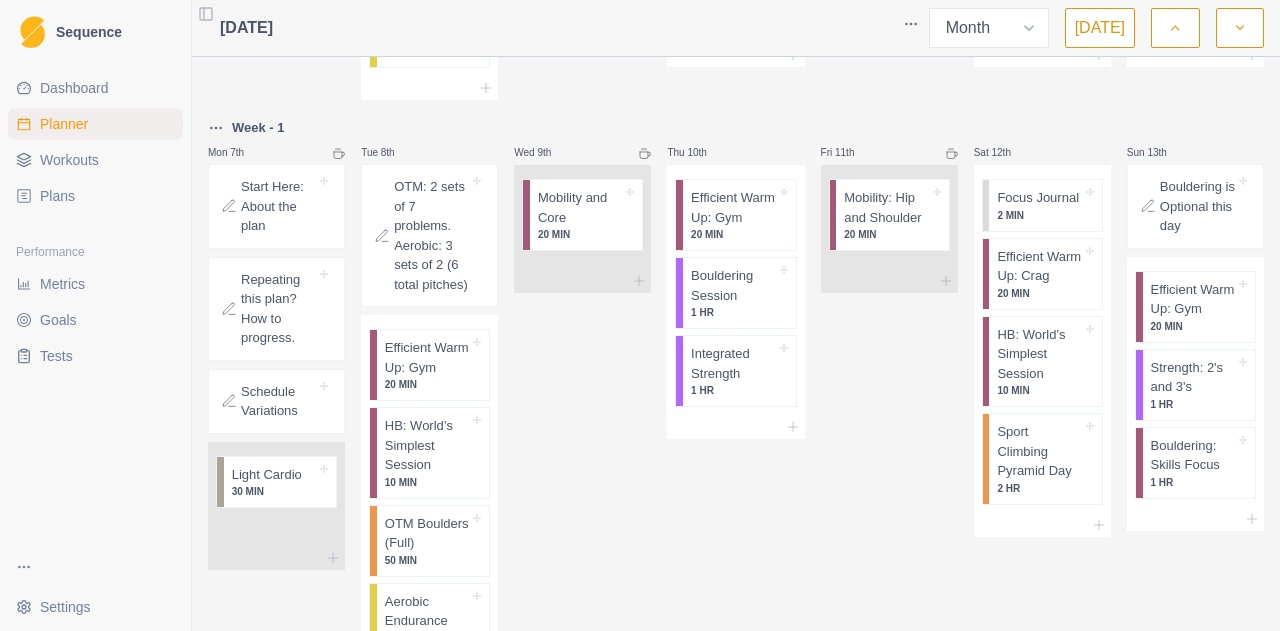 click on "Schedule Variations" at bounding box center (278, 401) 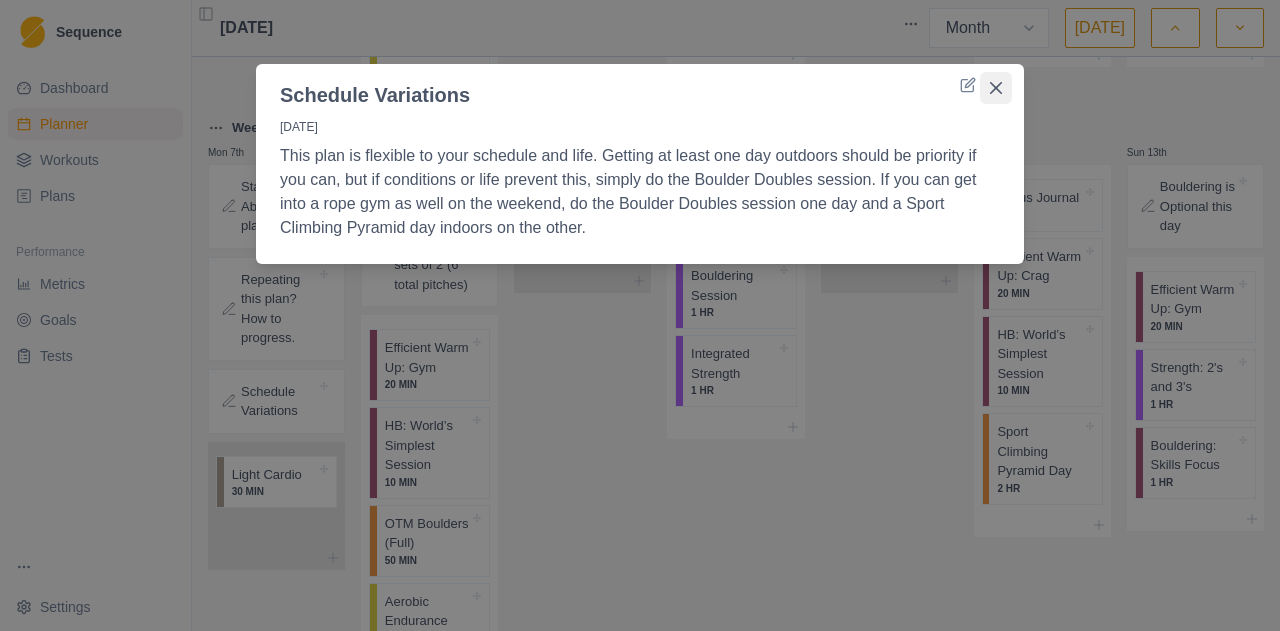 click at bounding box center (996, 88) 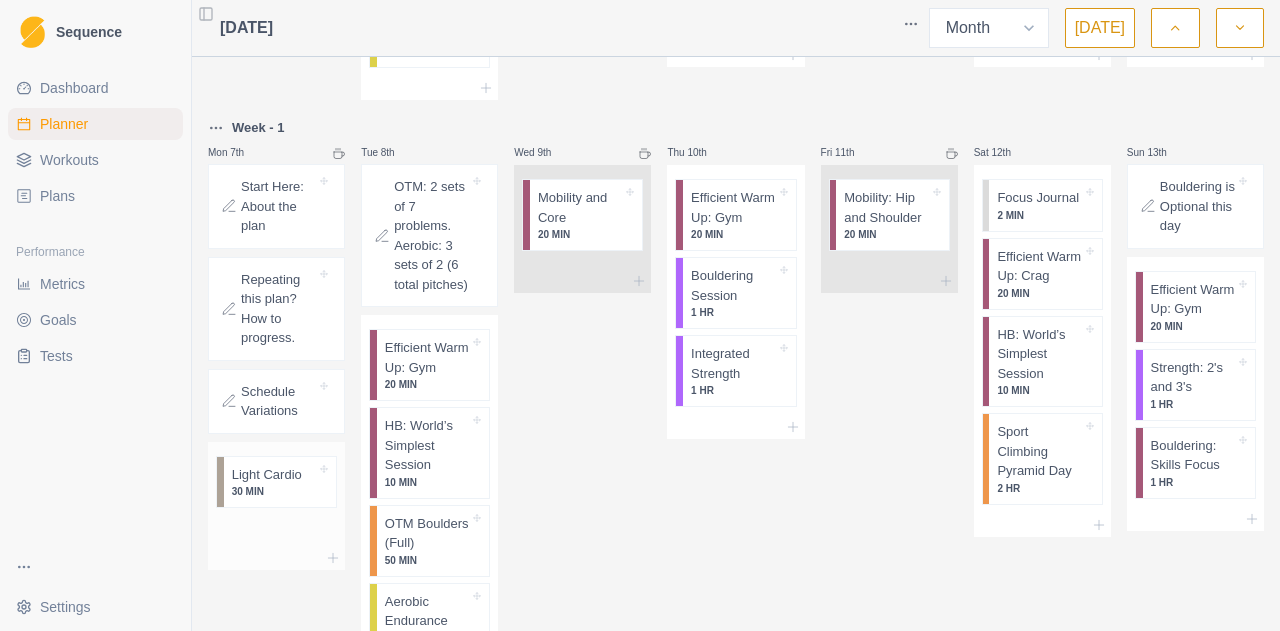click on "30 MIN" at bounding box center [274, 491] 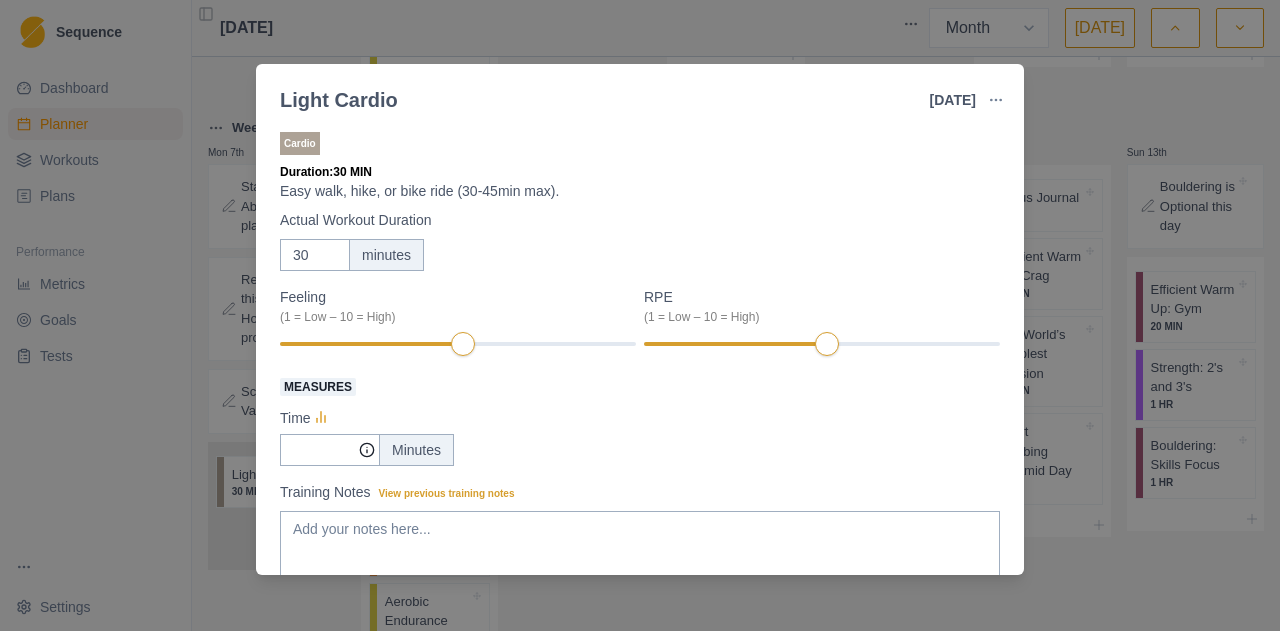 click on "Light Cardio [DATE] Link To Goal View Workout Metrics Edit Original Workout Reschedule Workout Remove From Schedule Cardio Duration:  30 MIN Easy walk, hike, or bike ride (30-45min max).
Actual Workout Duration 30 minutes Feeling (1 = Low – 10 = High) RPE (1 = Low – 10 = High) Measures Time Minutes Training Notes View previous training notes Mark as Incomplete Complete Workout" at bounding box center [640, 315] 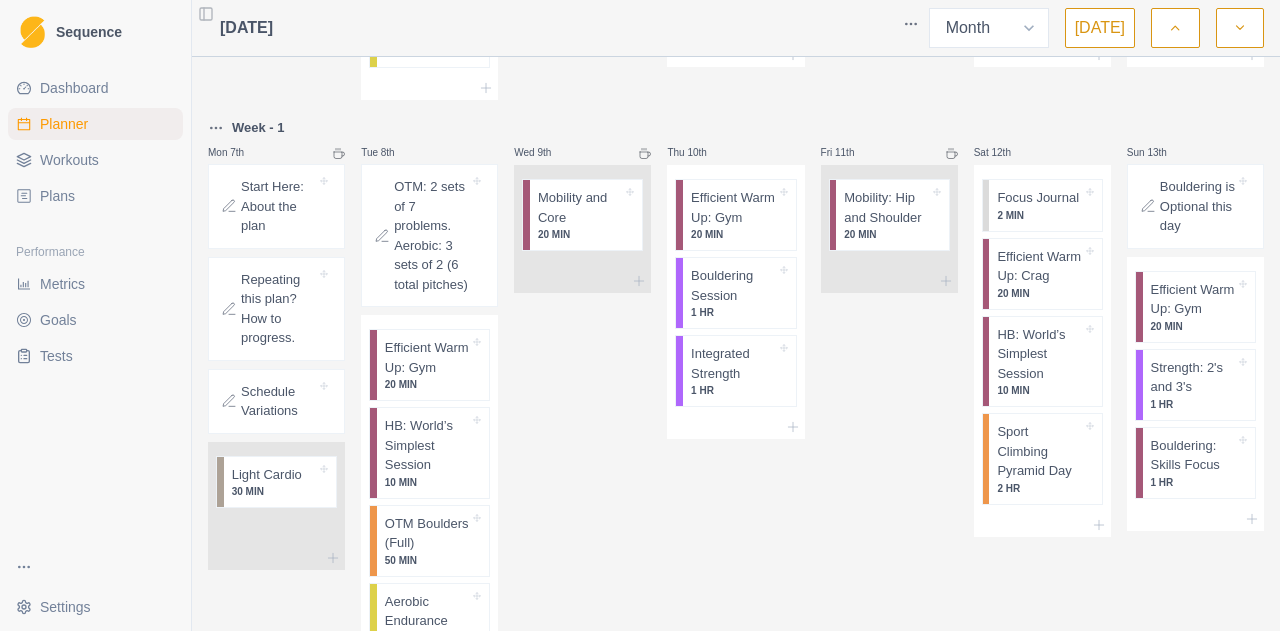 click on "OTM: 2 sets of 7 problems.  Aerobic: 3 sets of 2 (6 total pitches)" at bounding box center (431, 235) 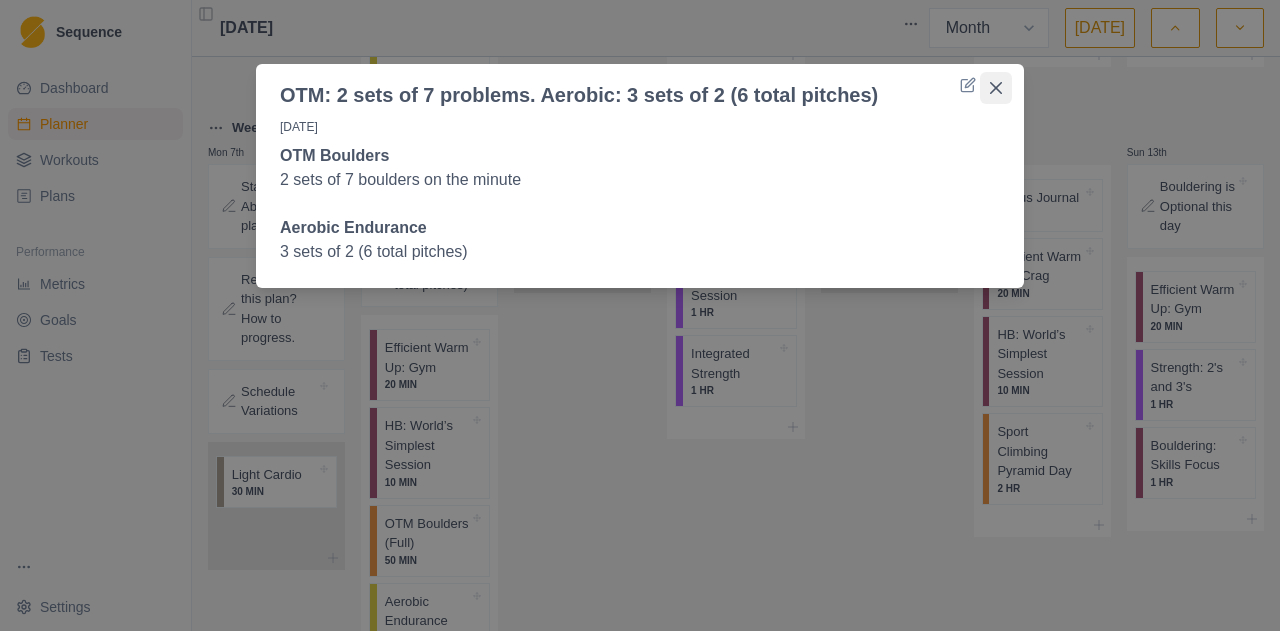 click 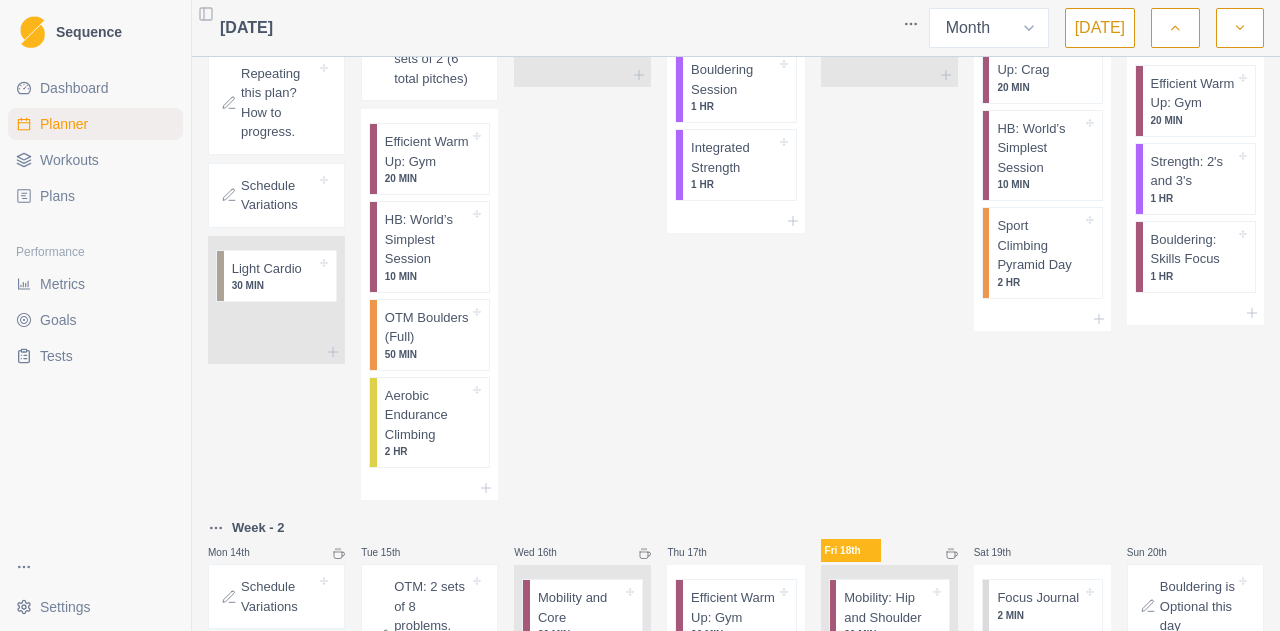 scroll, scrollTop: 531, scrollLeft: 0, axis: vertical 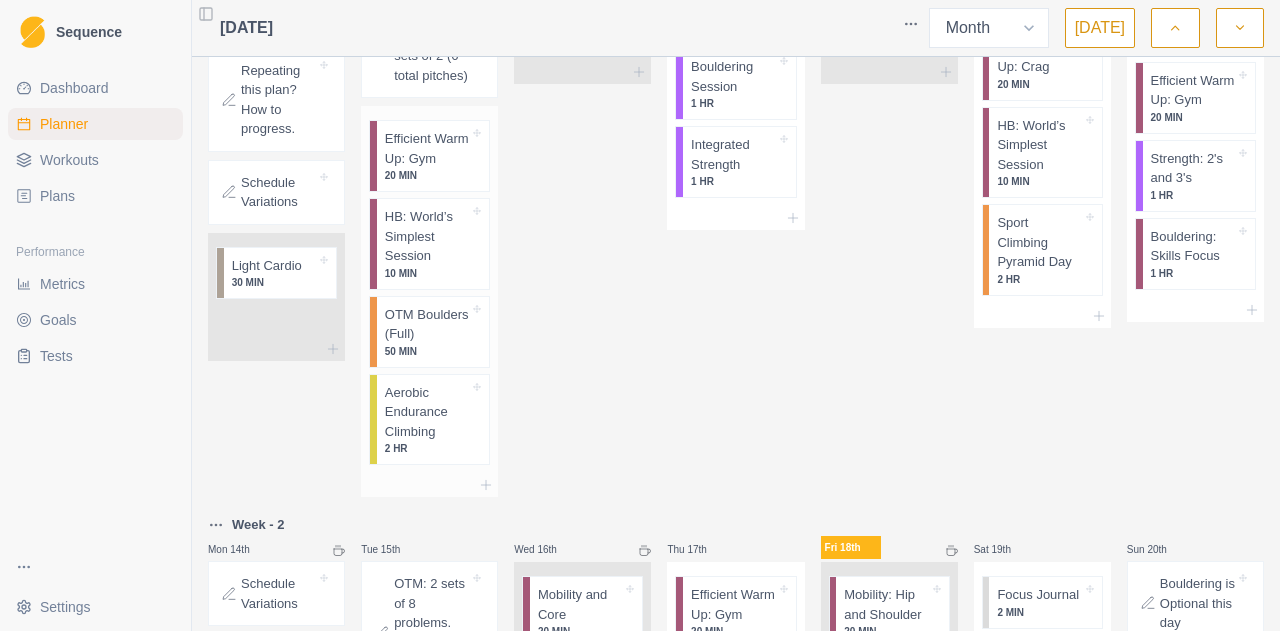 click on "50 MIN" at bounding box center (427, 351) 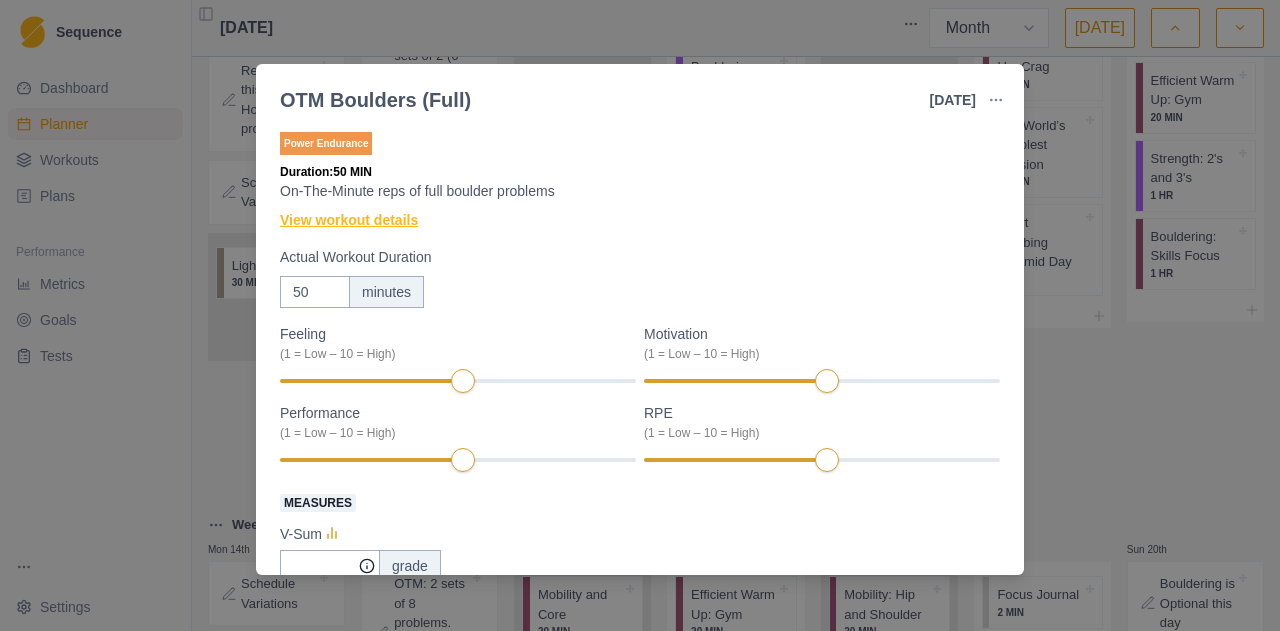 click on "View workout details" at bounding box center (349, 220) 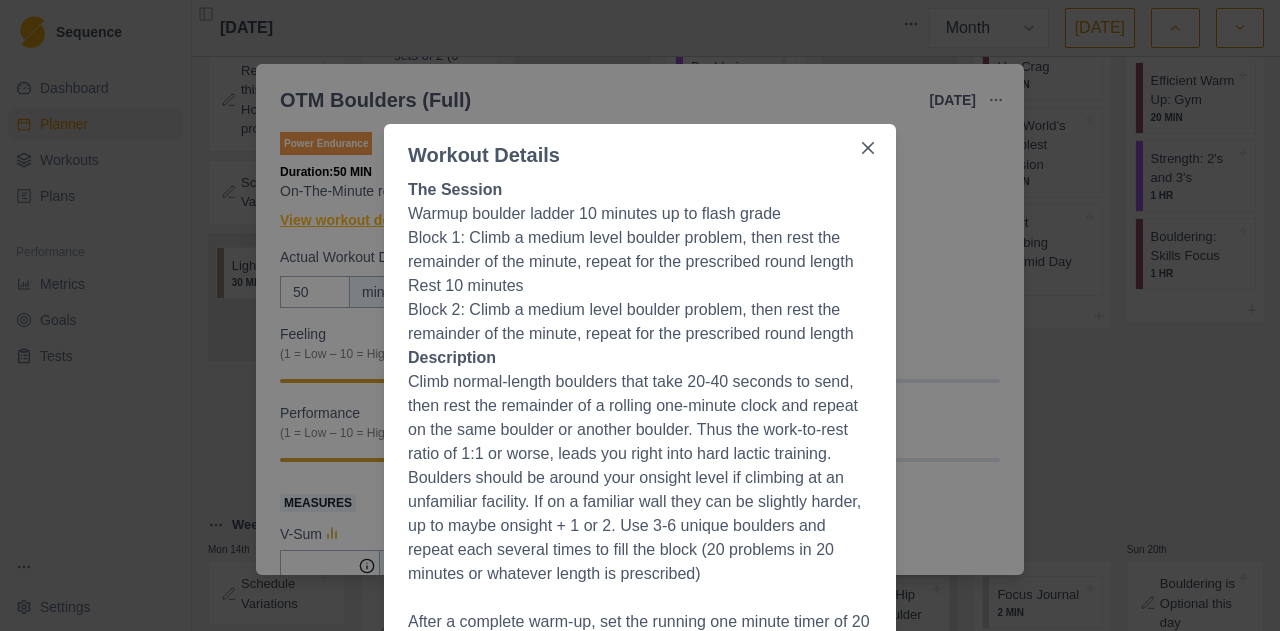 click on "Workout Details The Session Warmup boulder ladder 10 minutes up to flash grade Block 1: Climb a medium level boulder problem, then rest the remainder of the minute, repeat for the prescribed round length Rest 10 minutes Block 2: Climb a medium level boulder problem, then rest the remainder of the minute, repeat for the prescribed round length Description Climb normal-length boulders that take 20-40 seconds to send, then rest the remainder of a rolling one-minute clock and repeat on the same boulder or another boulder. Thus the work-to-rest ratio of 1:1 or worse, leads you right into hard lactic training. Boulders should be around your onsight level if climbing at an unfamiliar facility. If on a familiar wall they can be slightly harder, up to maybe onsight + 1 or 2. Use 3-6 unique boulders and repeat each several times to fill the block (20 problems in 20 minutes or whatever length is prescribed)" at bounding box center (640, 315) 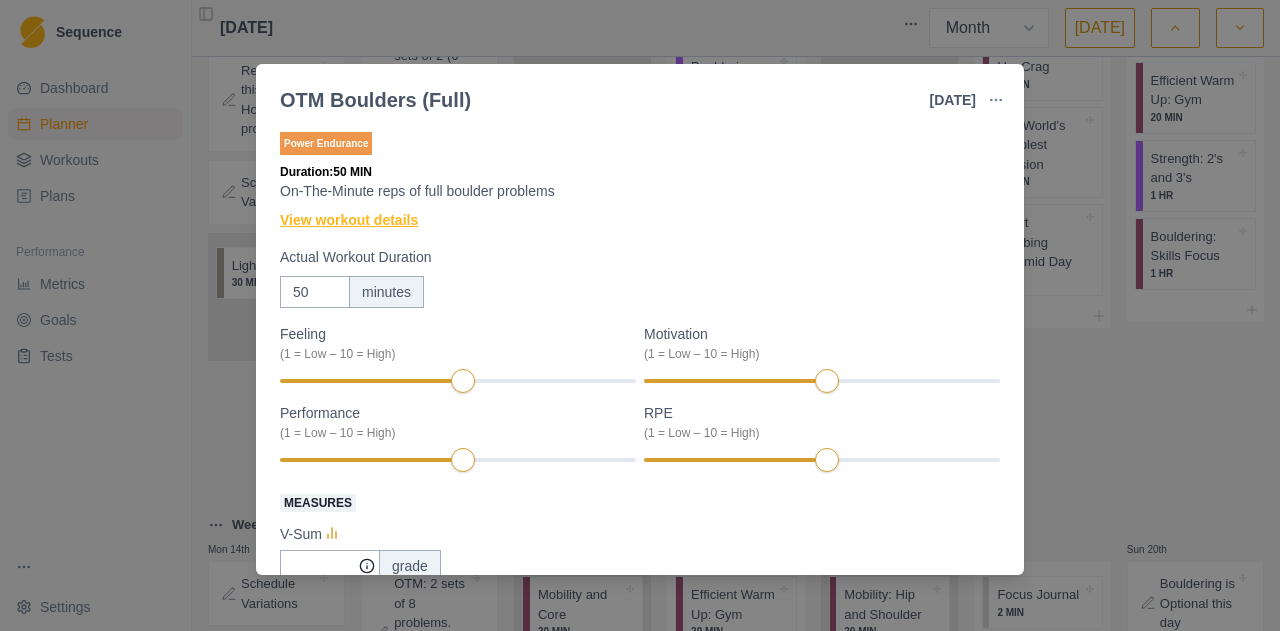 click on "View workout details" at bounding box center (349, 220) 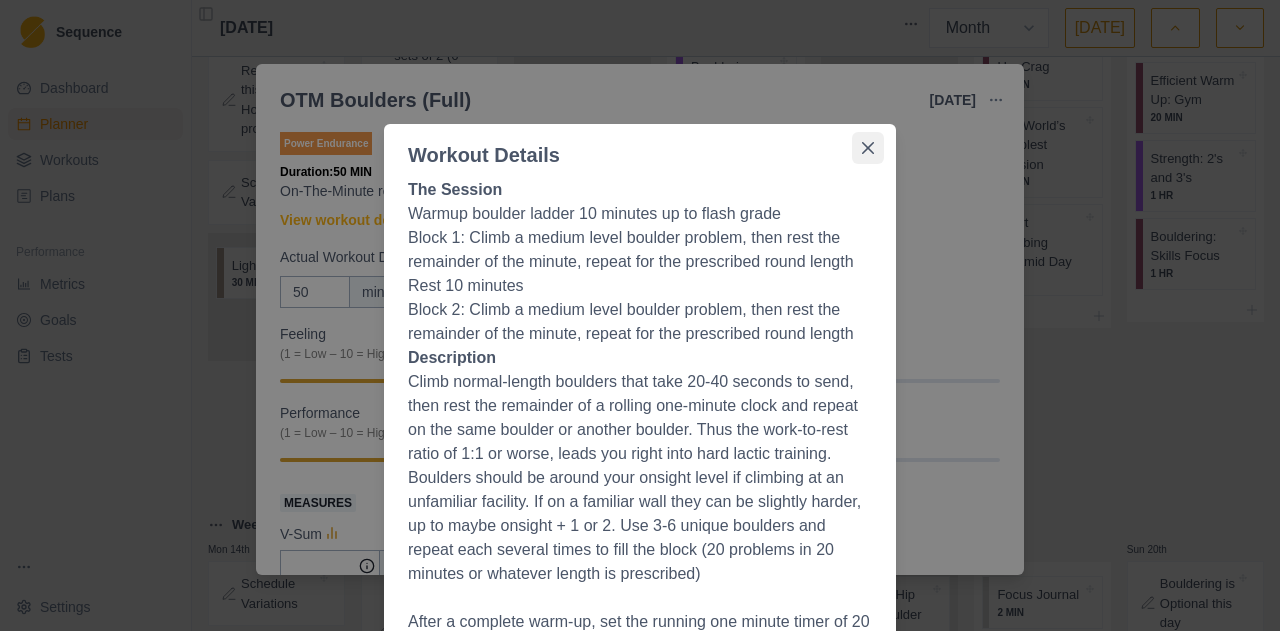 click at bounding box center [868, 148] 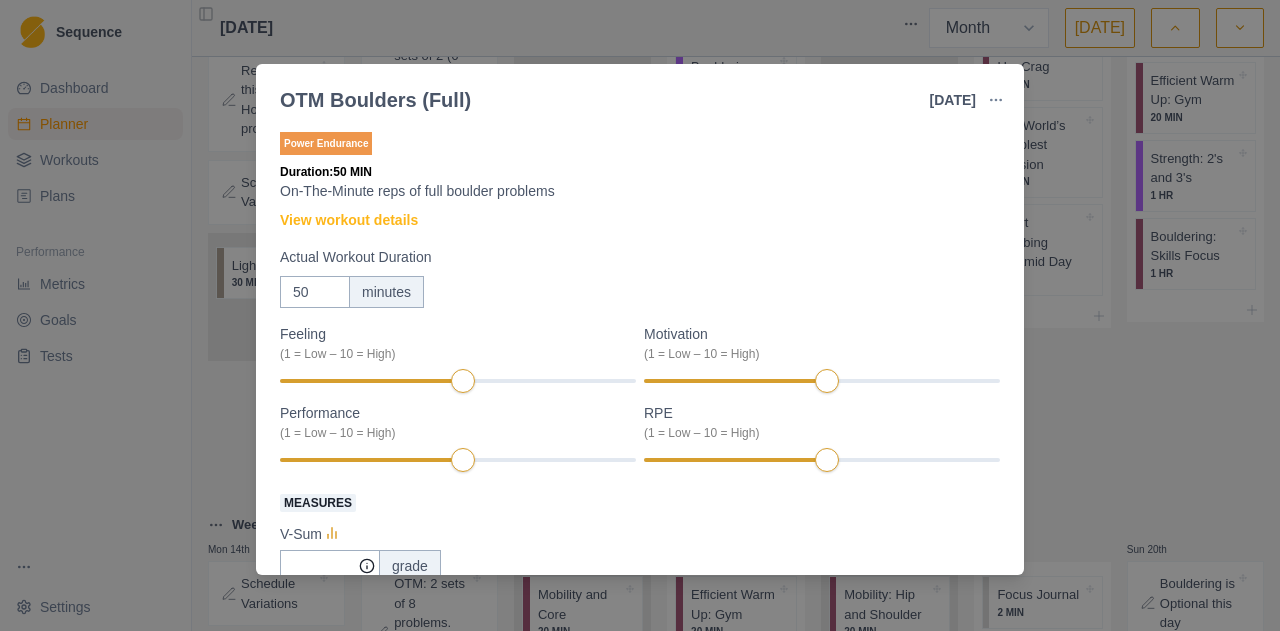 click on "OTM Boulders (Full) [DATE] Link To Goal View Workout Metrics Edit Original Workout Reschedule Workout Remove From Schedule Power Endurance Duration:  50 MIN On-The-Minute reps of full boulder problems View workout details Actual Workout Duration 50 minutes Feeling (1 = Low – 10 = High) Motivation (1 = Low – 10 = High) Performance (1 = Low – 10 = High) RPE (1 = Low – 10 = High) Measures V-Sum grade V-Max  grade V-Average grade Training Notes View previous training notes Mark as Incomplete Complete Workout" at bounding box center (640, 315) 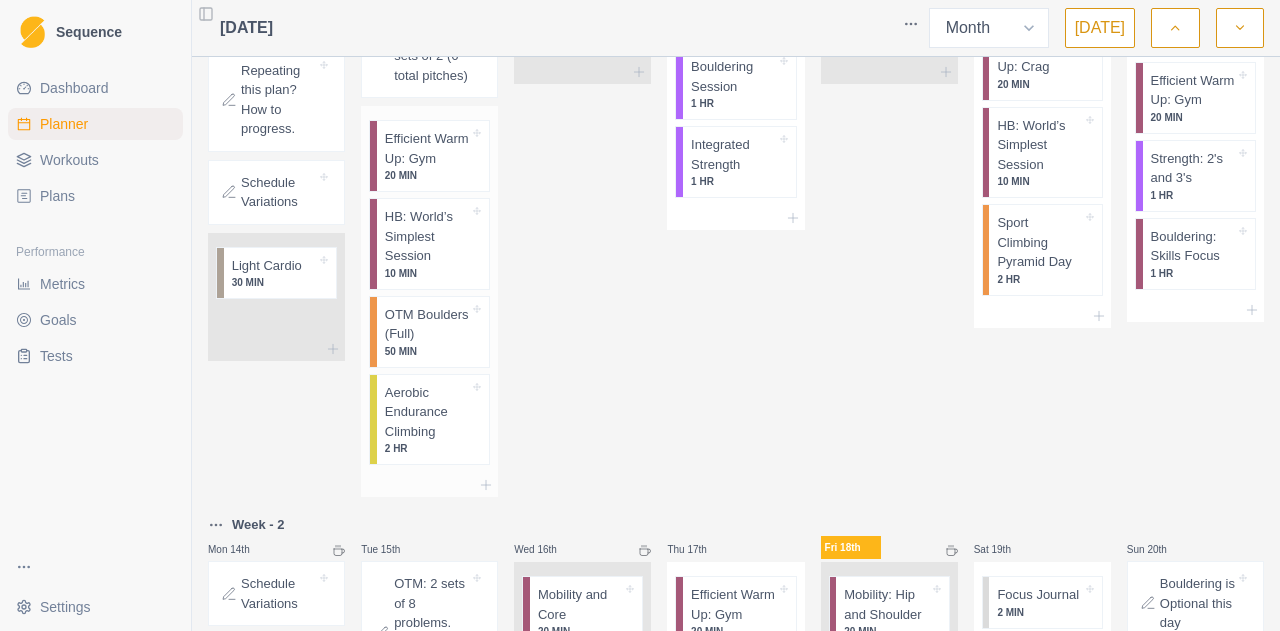 click on "Aerobic Endurance Climbing" at bounding box center [427, 412] 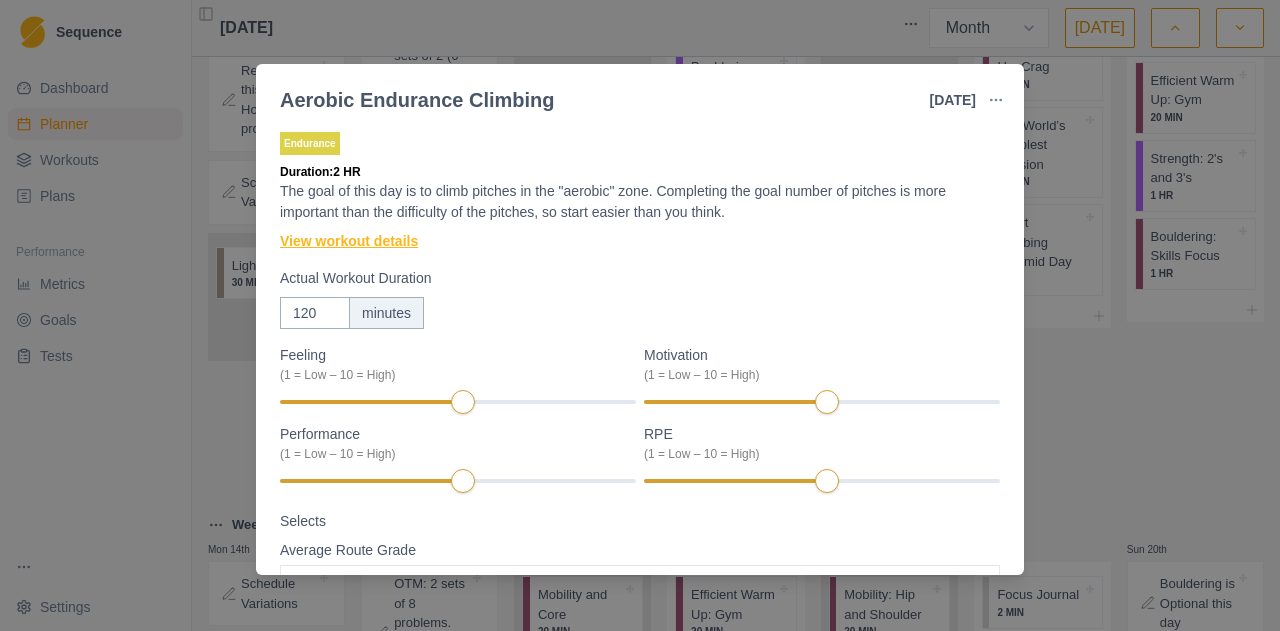 click on "View workout details" at bounding box center [349, 241] 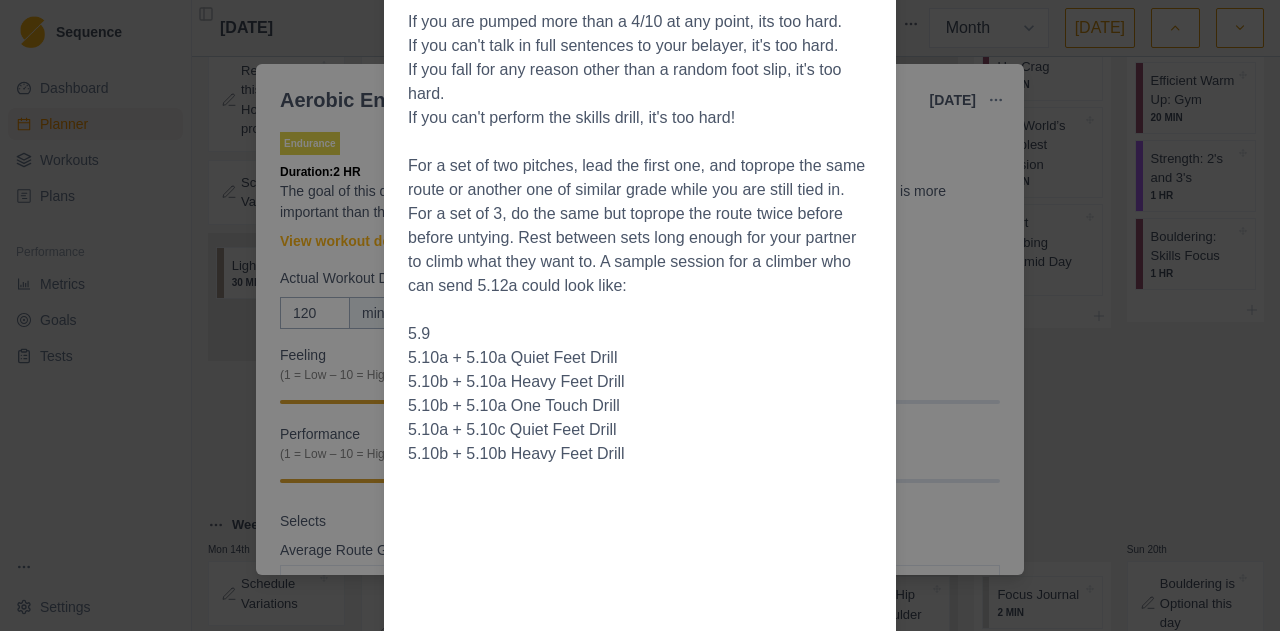 scroll, scrollTop: 624, scrollLeft: 0, axis: vertical 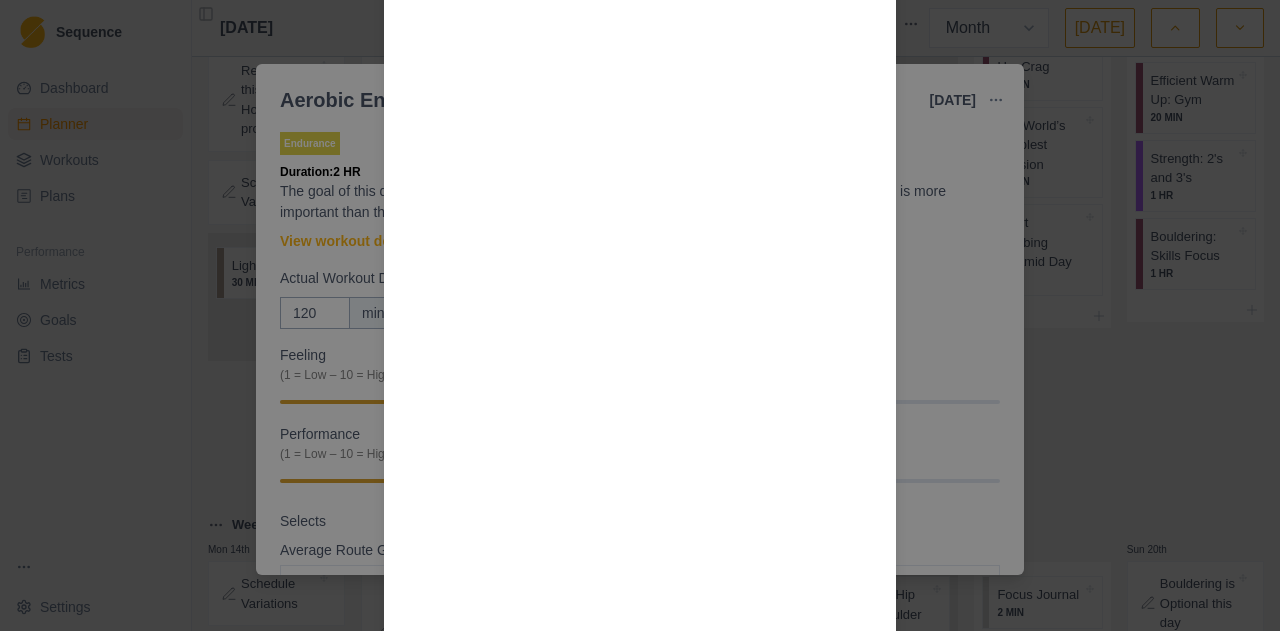 click on "Workout Details The goal of this day is to climb pitches in the "aerobic" zone which is similar to warmup intensity. Completing the goal number of pitches is more important than the difficulty of the pitches, so start easier than you think. Keep the difficulty around the same for the whole session after a warmup pitch or two. This session is set up to do with a partner in a rope climbing gym, but you could do the same thing on autobelay, outdoors with a partner, or outdoor rope soloing depending on your facilities and skill set. Each set will have an optional, but recommended, skills drill to practice during the climbing. For the first session, only do the skills drill on the toprope laps, and for following sessions, do the skills drills on every pitch. Here's a few guidelines to make sure you are getting the intensity right: If you are pumped more than a 4/10 at any point, its too hard. If you can't talk in full sentences to your belayer, it's too hard. If you can't perform the skills drill, it's too hard!" at bounding box center [640, 315] 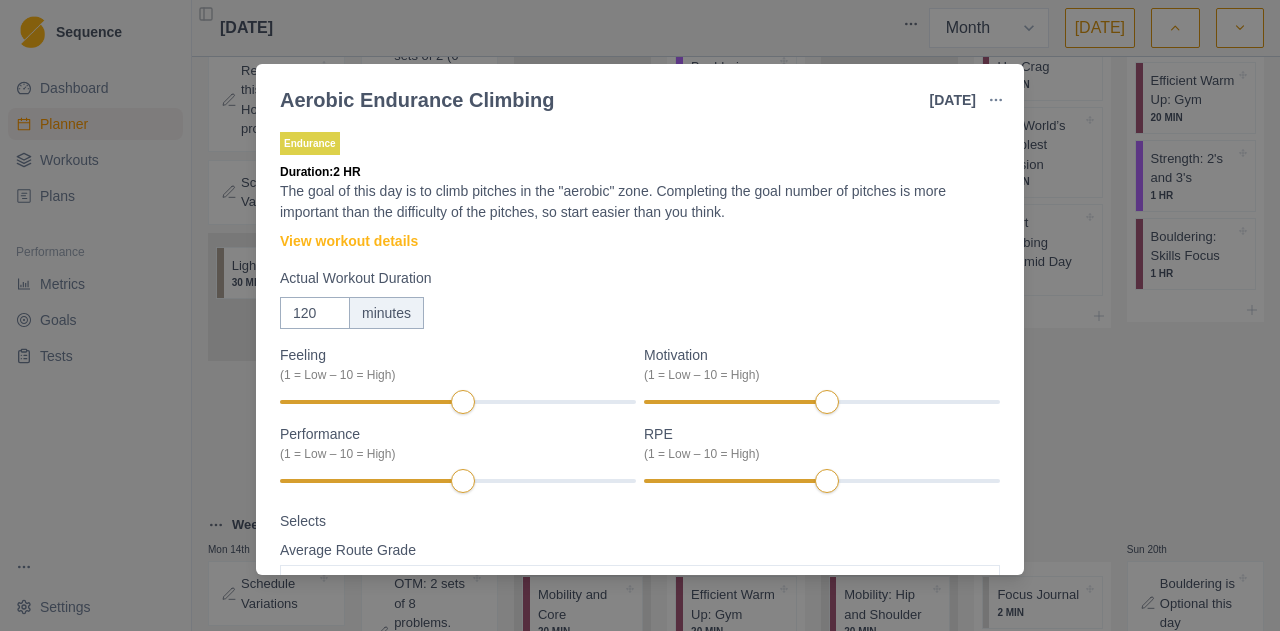 click on "Aerobic Endurance Climbing [DATE] Link To Goal View Workout Metrics Edit Original Workout Reschedule Workout Remove From Schedule Endurance Duration:  2 HR The goal of this day is to climb pitches in the "aerobic" zone. Completing the goal number of pitches is more important than the difficulty of the pitches, so start easier than you think. View workout details Actual Workout Duration 120 minutes Feeling (1 = Low – 10 = High) Motivation (1 = Low – 10 = High) Performance (1 = Low – 10 = High) RPE (1 = Low – 10 = High) Selects Average Route Grade Select option 5.6 5.7 5.8 5.9 5.10a 5.10b 5.10c 5.10d 5.11a 5.11b 5.11c 5.11d 5.12a 5.12b 5.12c 5.12d 5.13a 5.13b 5.13c 5.13d 5.14a Measures Number of Pitches pitches Training Notes View previous training notes Mark as Incomplete Complete Workout" at bounding box center [640, 315] 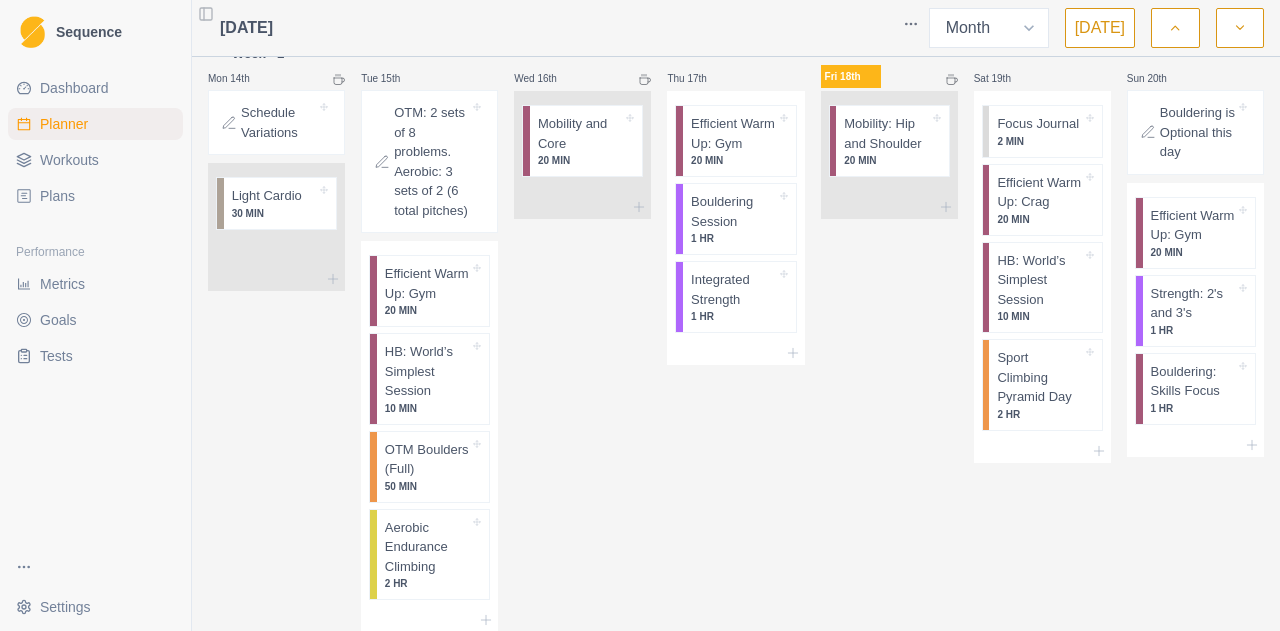 scroll, scrollTop: 1016, scrollLeft: 0, axis: vertical 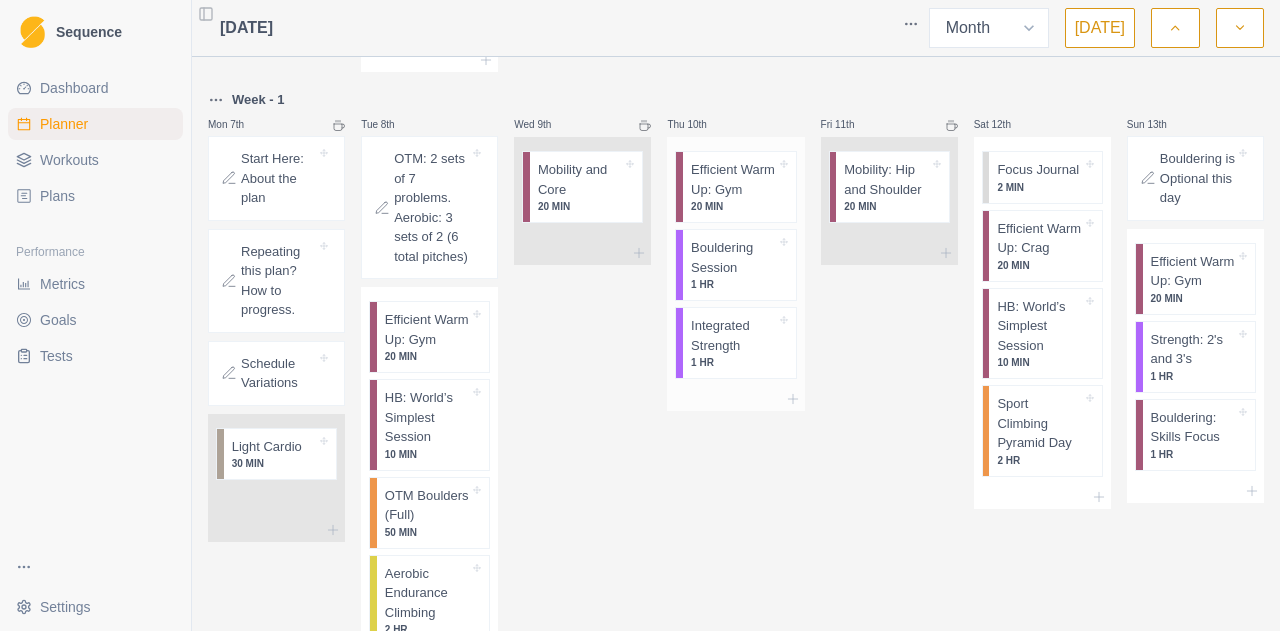 click on "Integrated Strength" at bounding box center [733, 335] 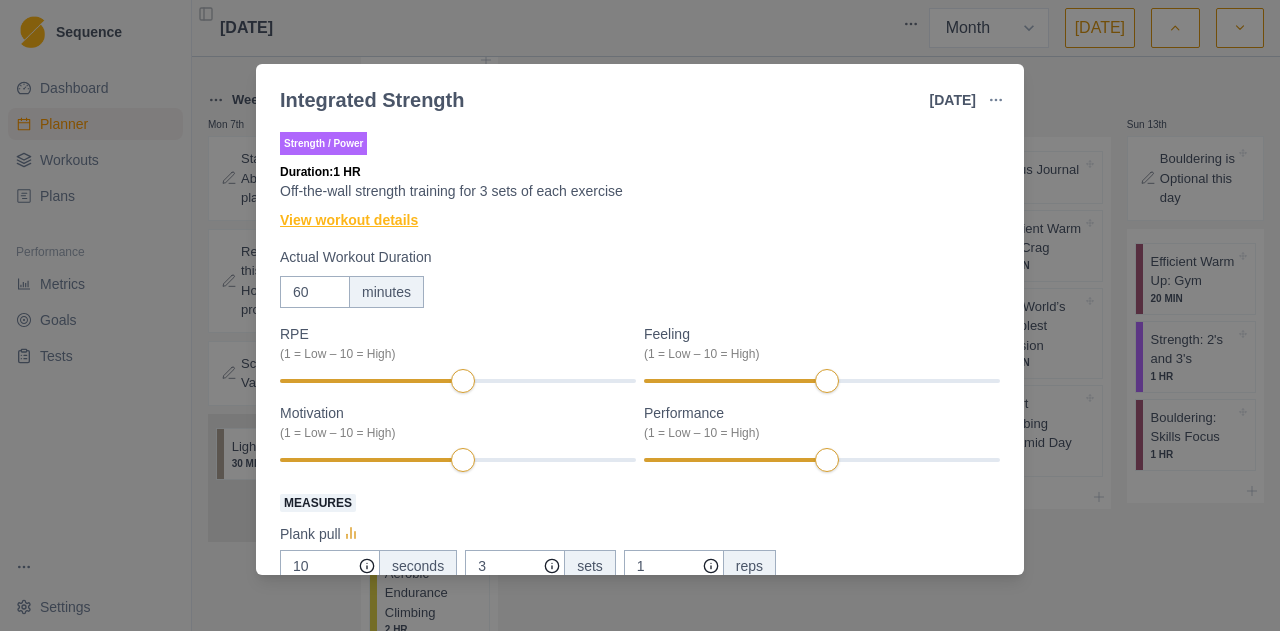 click on "View workout details" at bounding box center (349, 220) 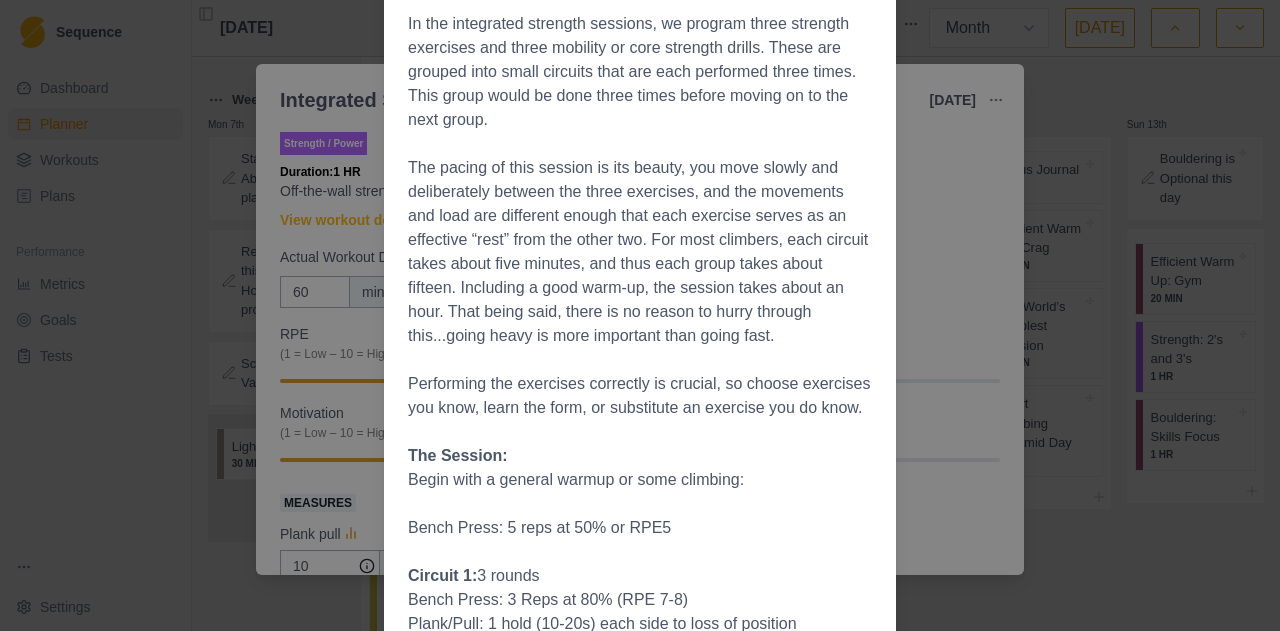 scroll, scrollTop: 0, scrollLeft: 0, axis: both 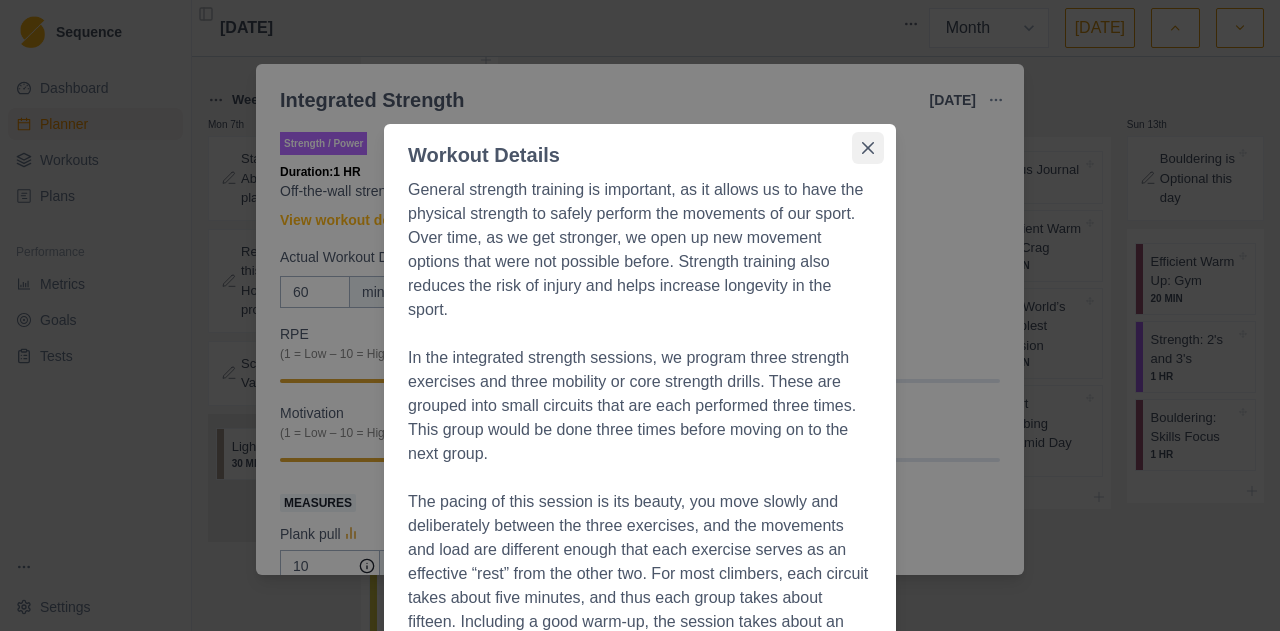 click at bounding box center [868, 148] 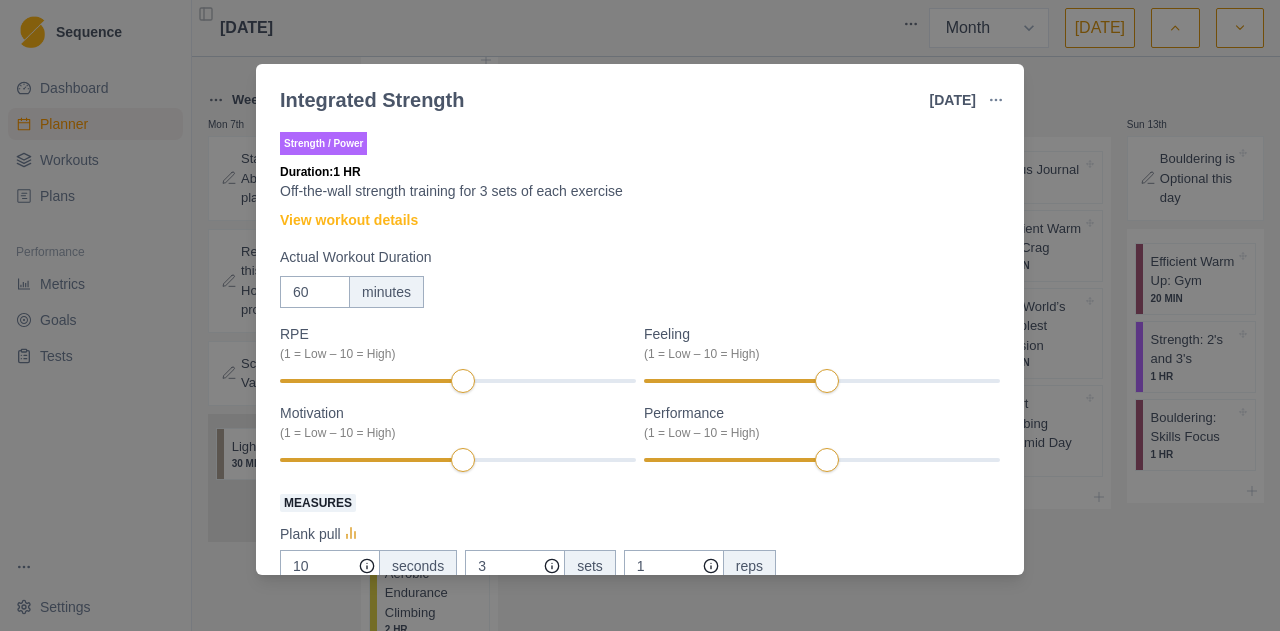 click on "Integrated Strength [DATE] Link To Goal View Workout Metrics Edit Original Workout Reschedule Workout Remove From Schedule Strength / Power Duration:  1 HR Off-the-wall strength training for 3 sets of each exercise View workout details Actual Workout Duration 60 minutes RPE (1 = Low – 10 = High) Feeling (1 = Low – 10 = High) Motivation (1 = Low – 10 = High) Performance (1 = Low – 10 = High) Measures Plank pull 10 seconds 3 sets 1 reps Landmine Row 45 lb 3 sets 3 reps Core Press 3 seconds 3 sets 3 reps Split Squat (Rear foot elevated) 20 lb 3 sets 3 reps Bench Press 0 lb 3 sets 5 reps Training Notes View previous training notes Mark as Incomplete Complete Workout" at bounding box center [640, 315] 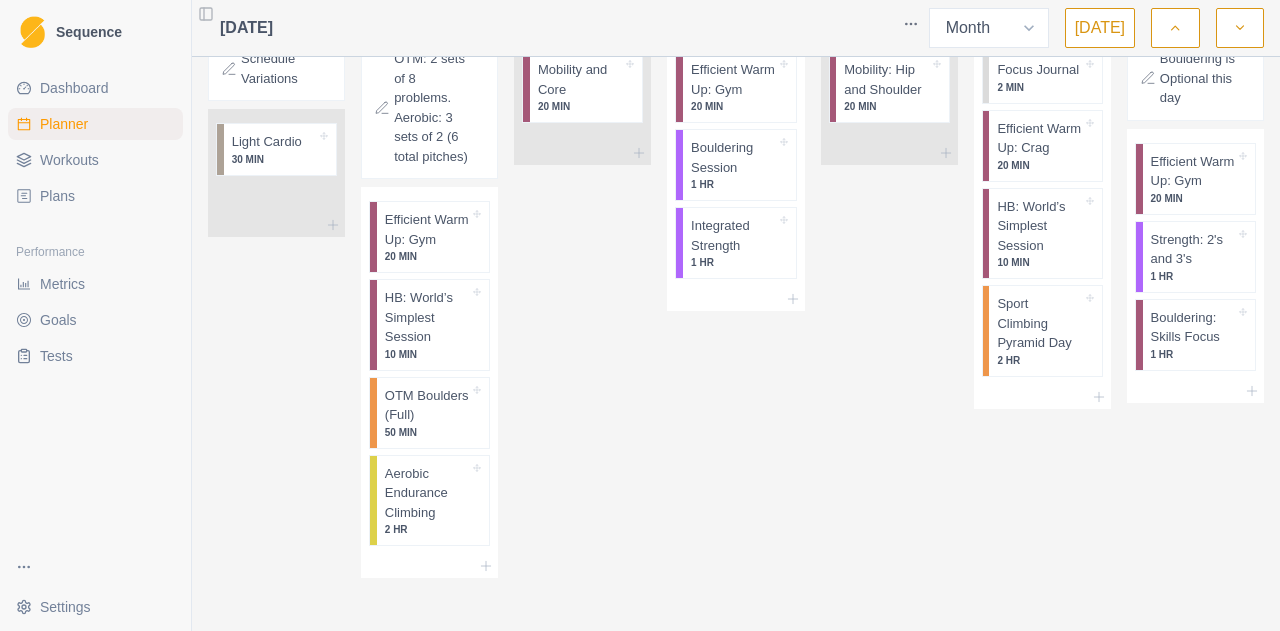 scroll, scrollTop: 2240, scrollLeft: 0, axis: vertical 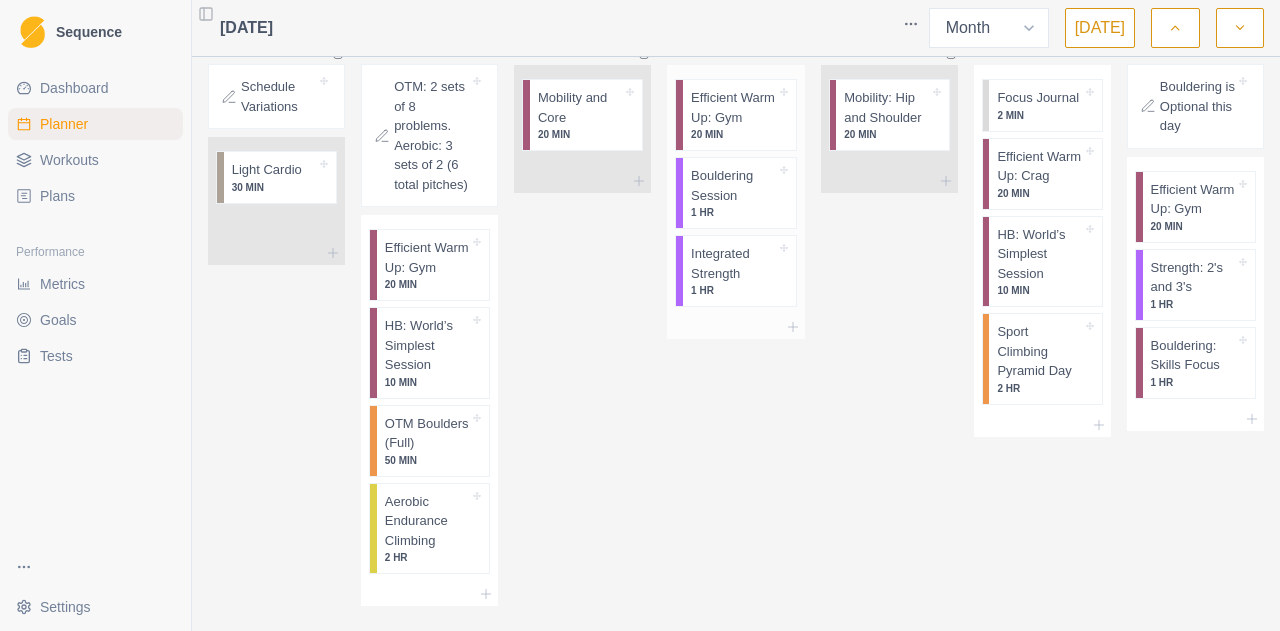 click on "Bouldering Session" at bounding box center [733, 185] 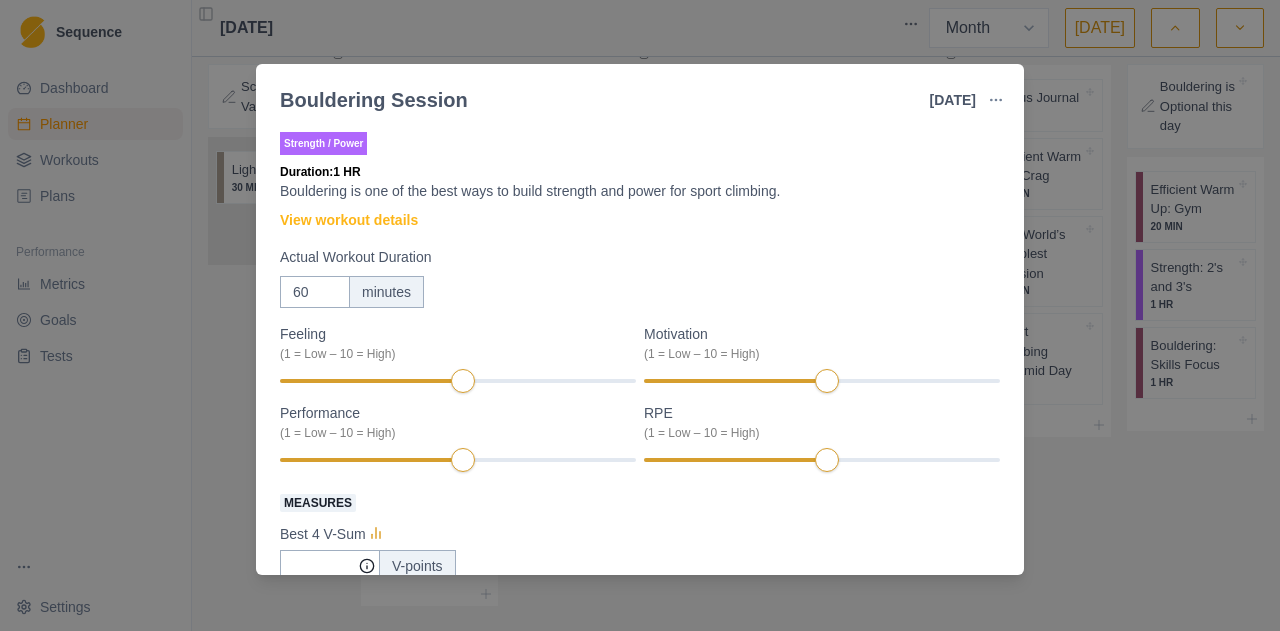 click on "Bouldering Session [DATE] Link To Goal View Workout Metrics Edit Original Workout Reschedule Workout Remove From Schedule Strength / Power Duration:  1 HR Bouldering is one of the best ways to build strength and power for sport climbing. View workout details Actual Workout Duration 60 minutes Feeling (1 = Low – 10 = High) Motivation (1 = Low – 10 = High) Performance (1 = Low – 10 = High) RPE (1 = Low – 10 = High) Measures Best 4 V-Sum V-points V-Max  grade Training Notes View previous training notes Mark as Incomplete Complete Workout" at bounding box center (640, 315) 